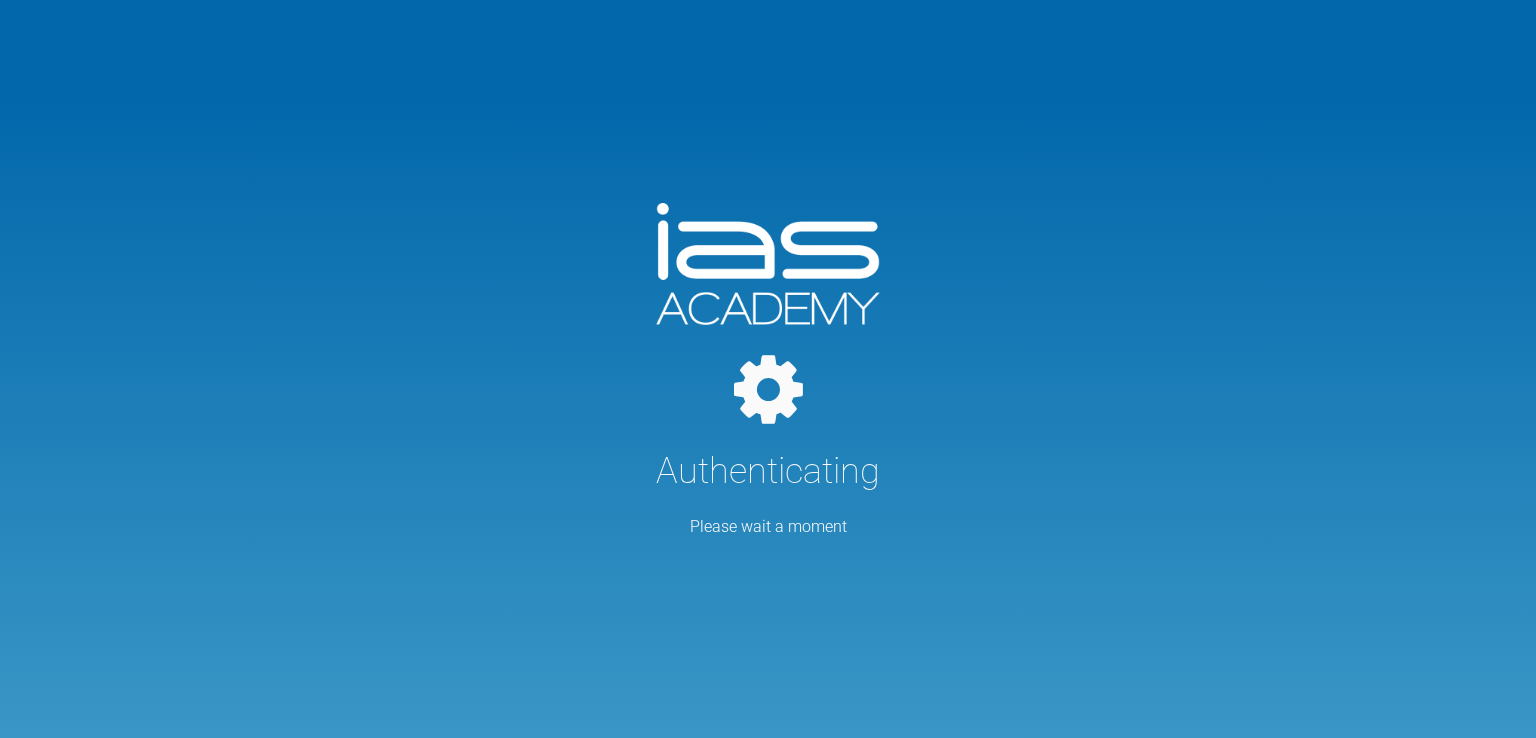scroll, scrollTop: 0, scrollLeft: 0, axis: both 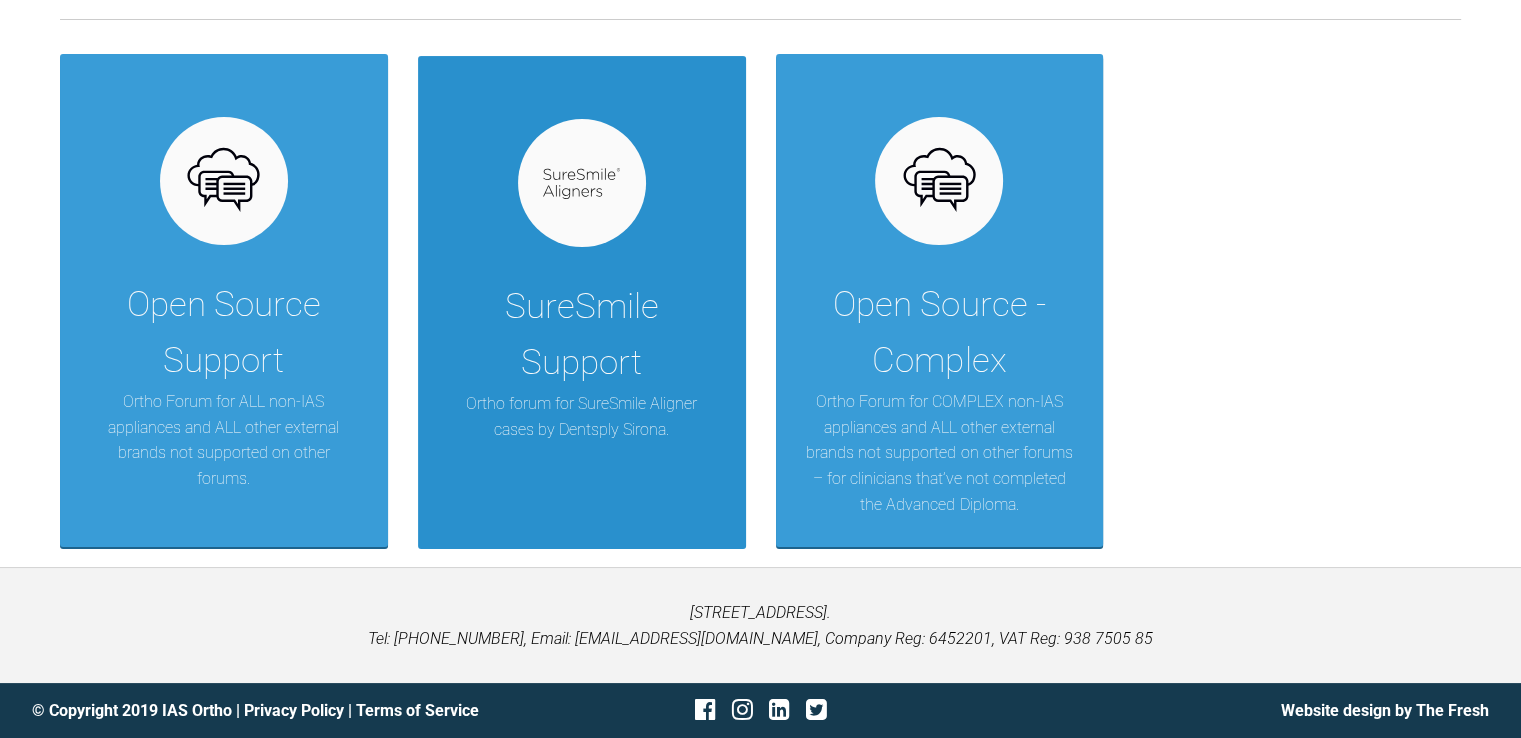 click on "SureSmile Support" at bounding box center [582, 335] 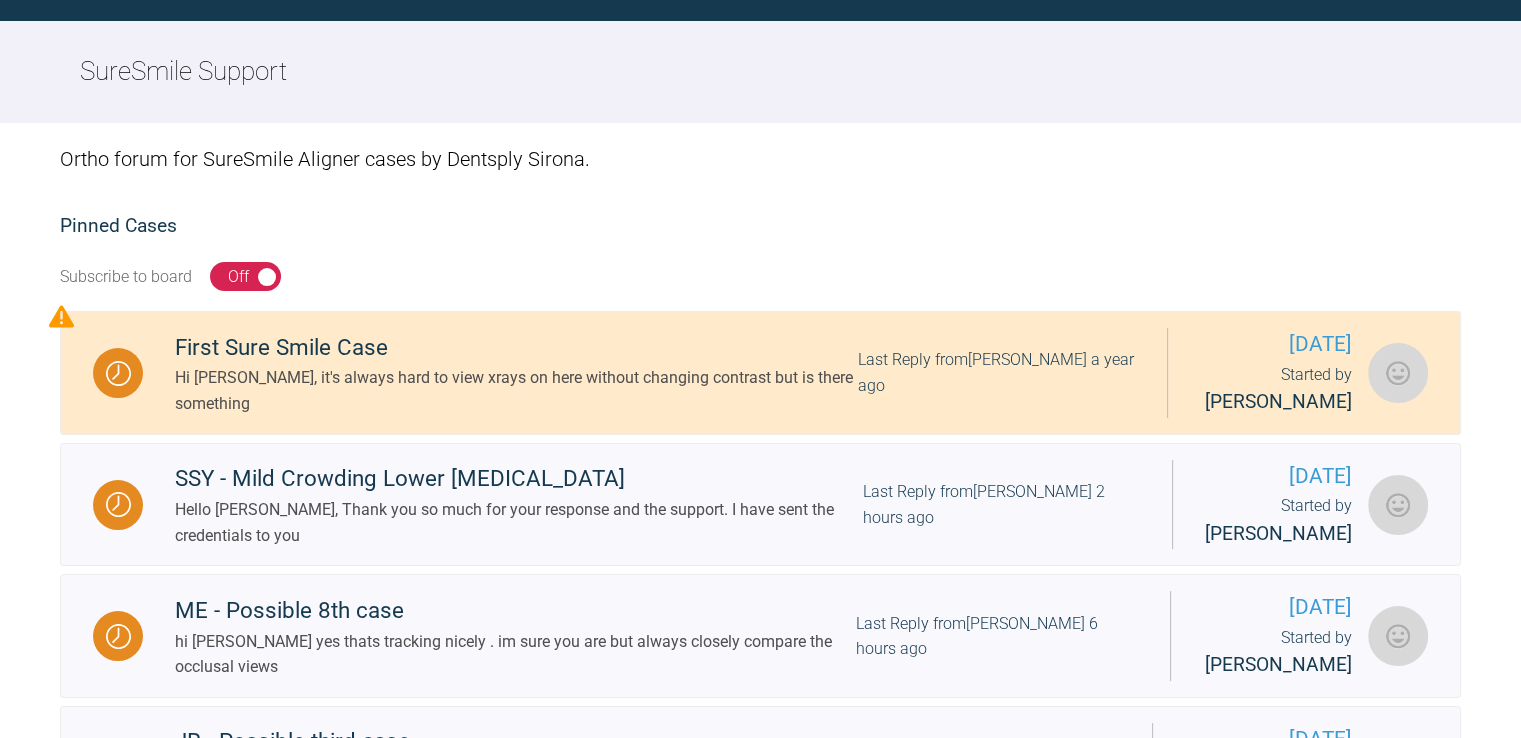 scroll, scrollTop: 400, scrollLeft: 0, axis: vertical 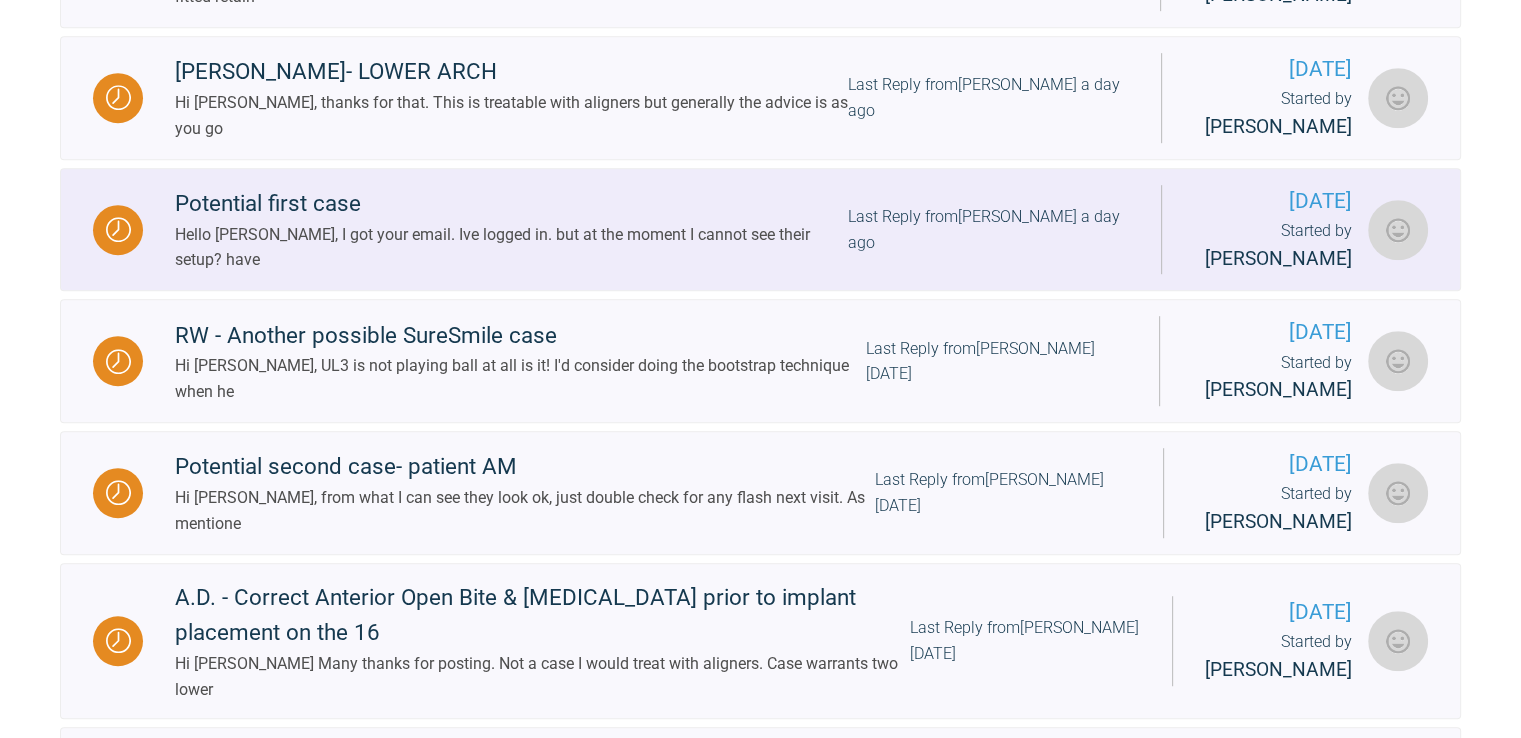 click on "Potential first case" at bounding box center [511, 204] 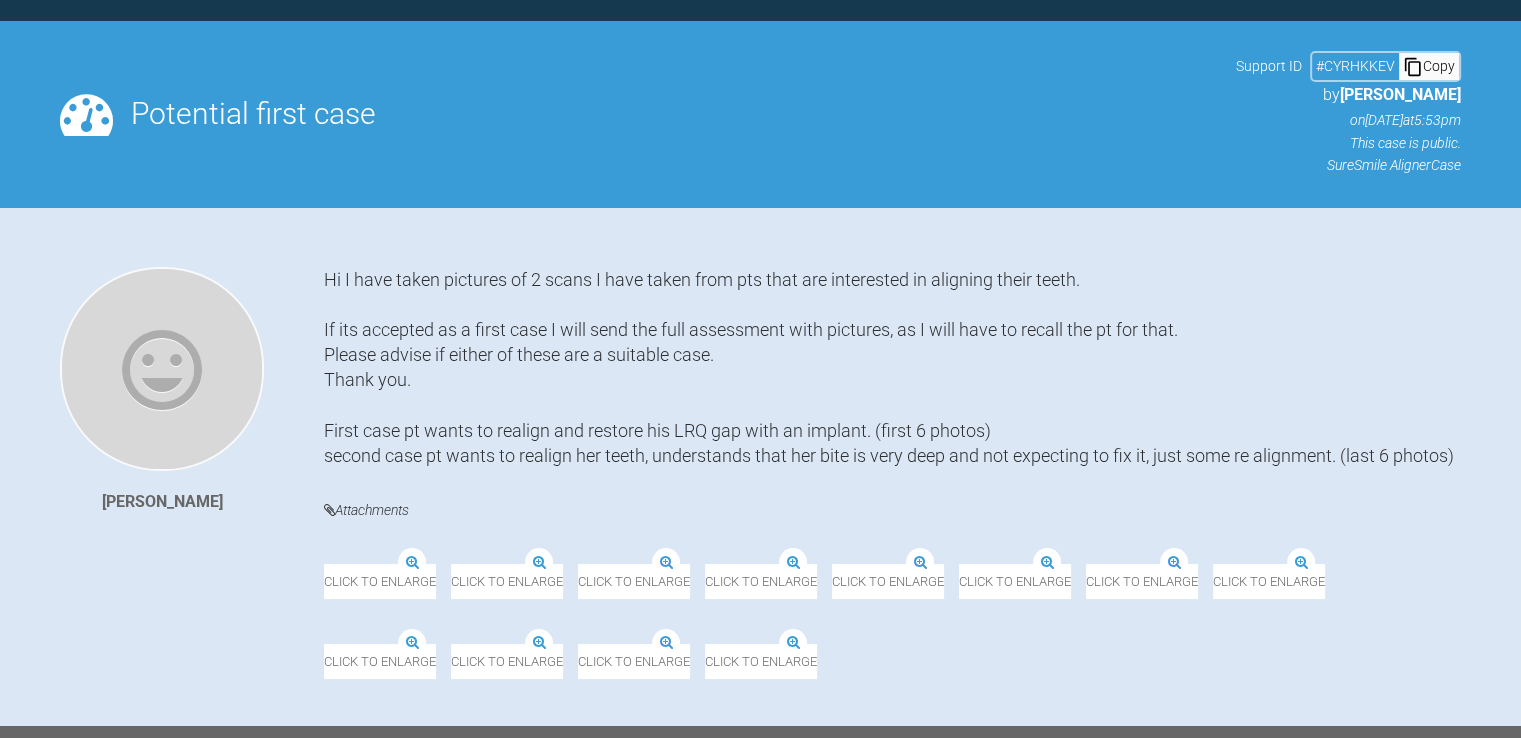 scroll, scrollTop: 1140, scrollLeft: 0, axis: vertical 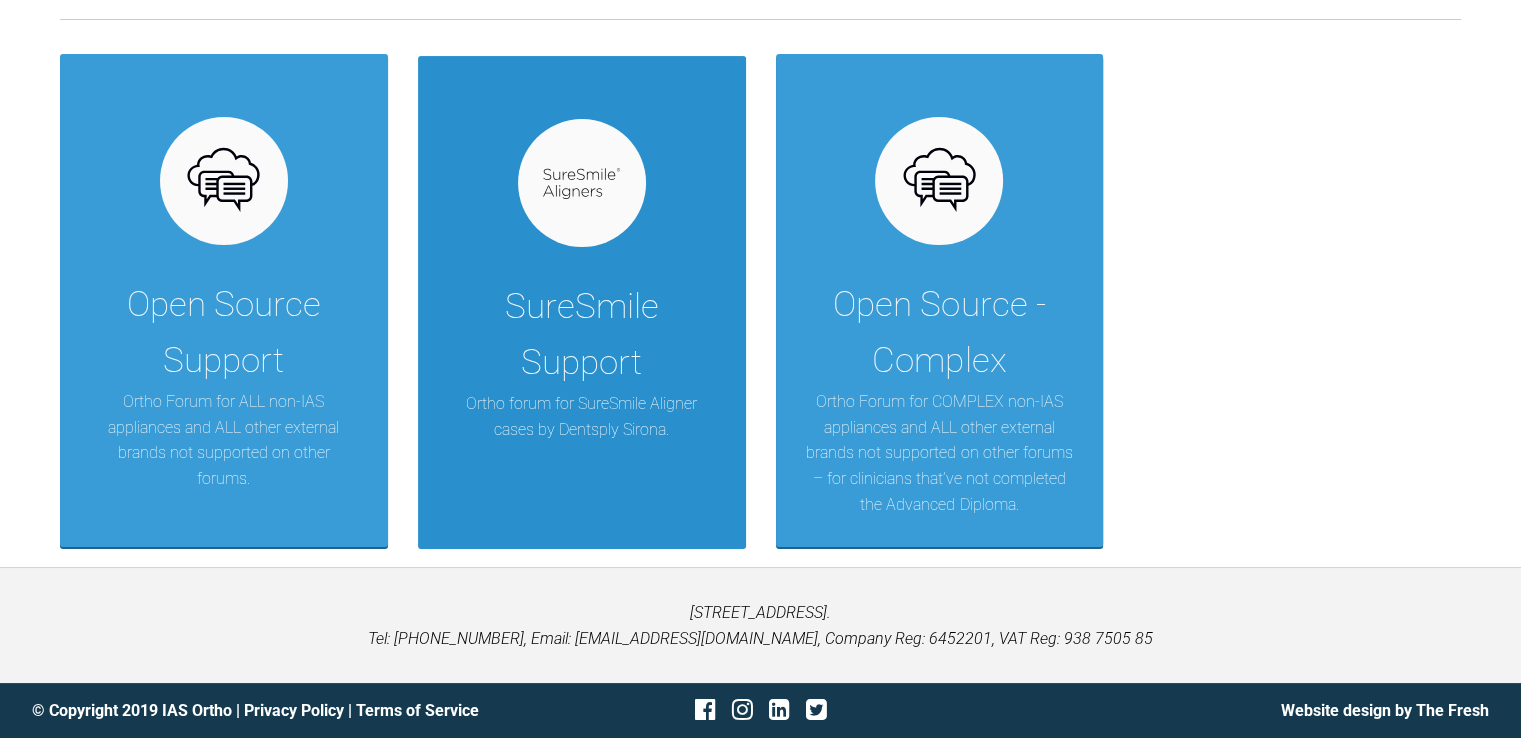 click on "SureSmile Support" at bounding box center [582, 335] 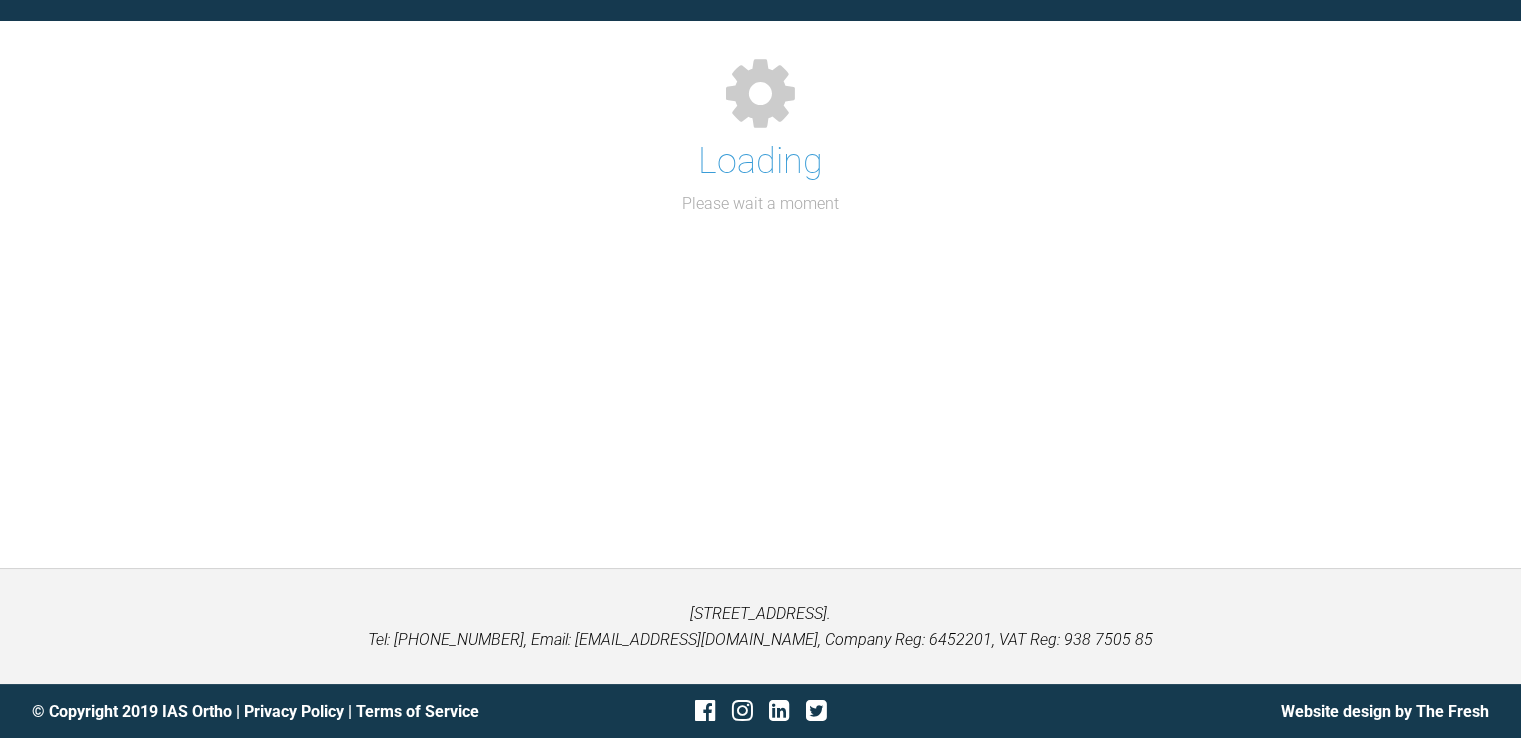 scroll, scrollTop: 400, scrollLeft: 0, axis: vertical 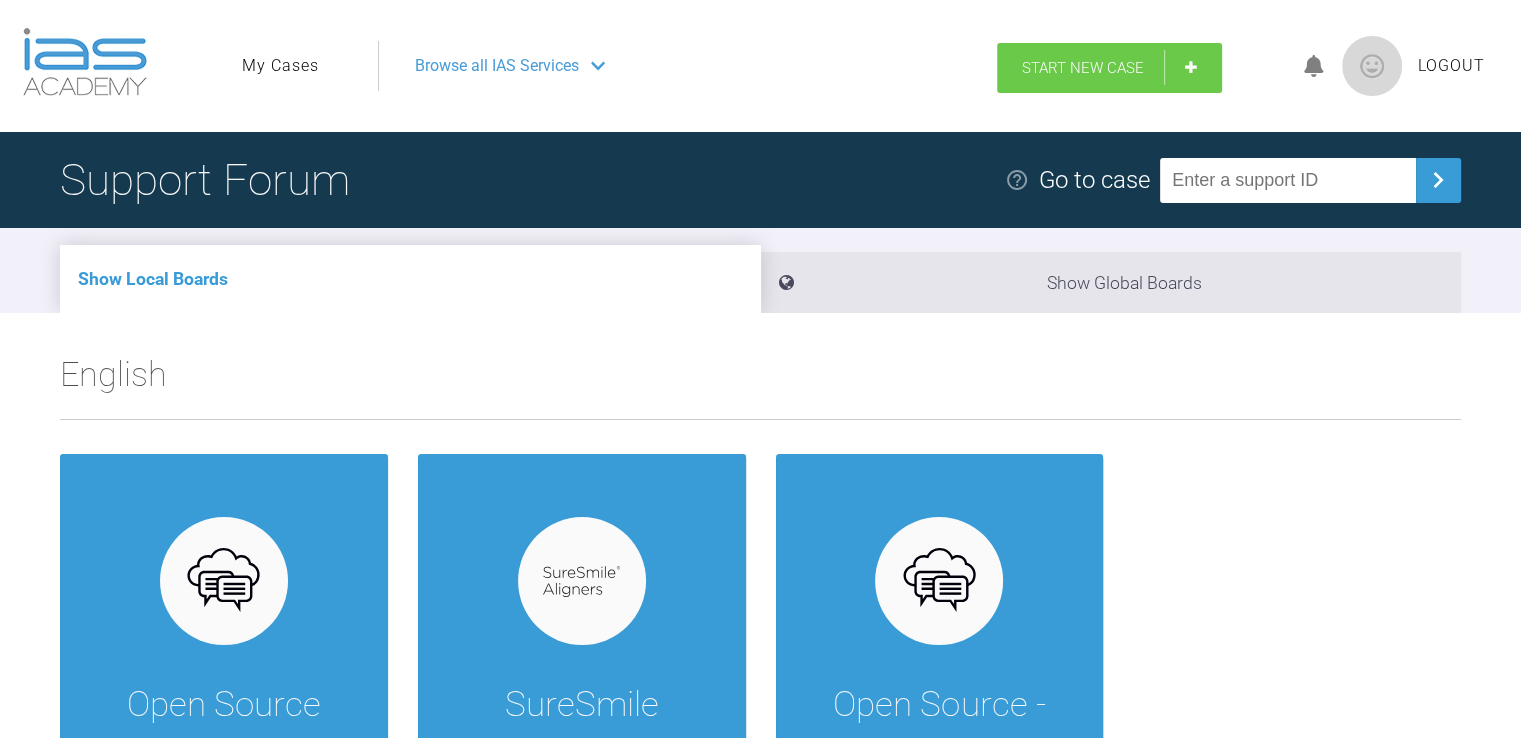 click on "Start New Case" at bounding box center [1083, 68] 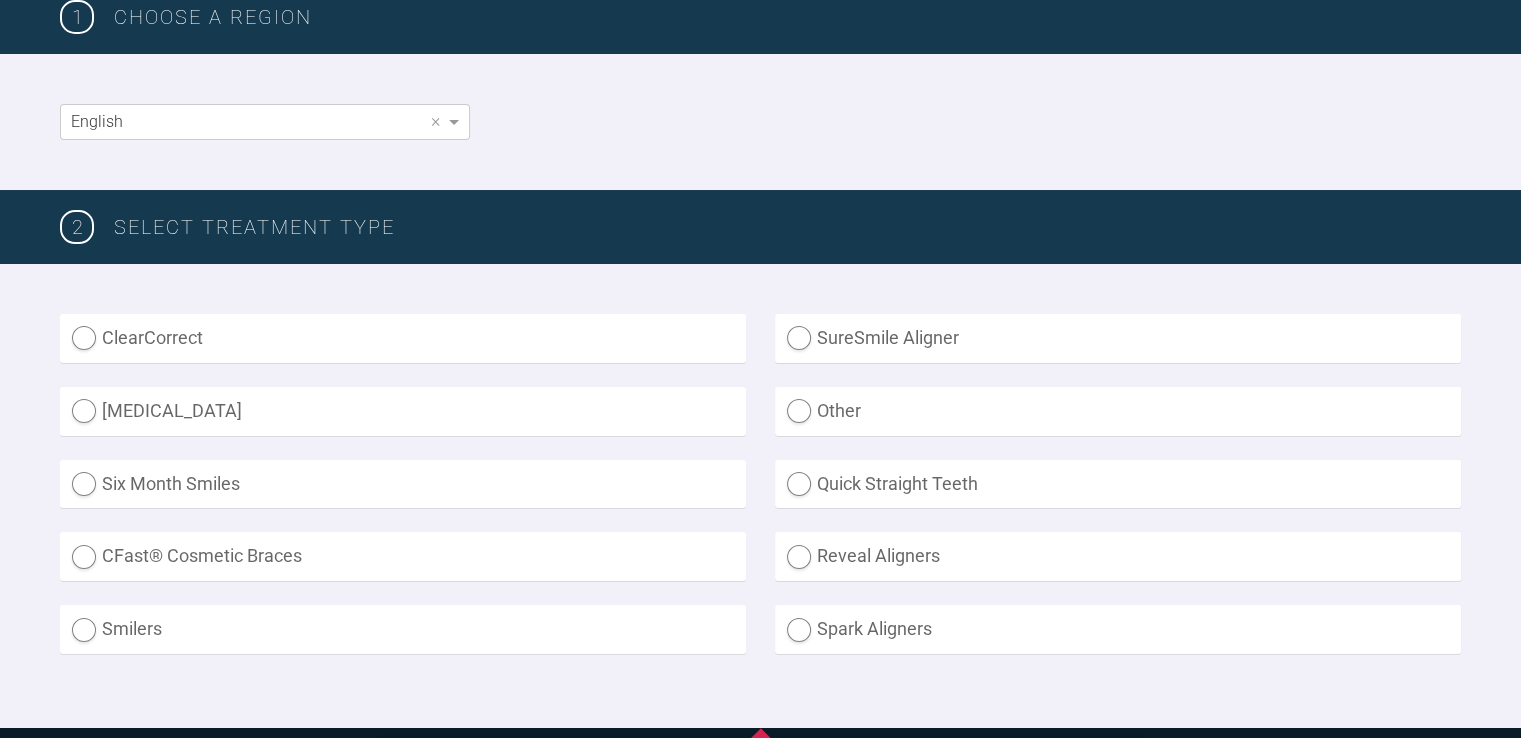 scroll, scrollTop: 320, scrollLeft: 0, axis: vertical 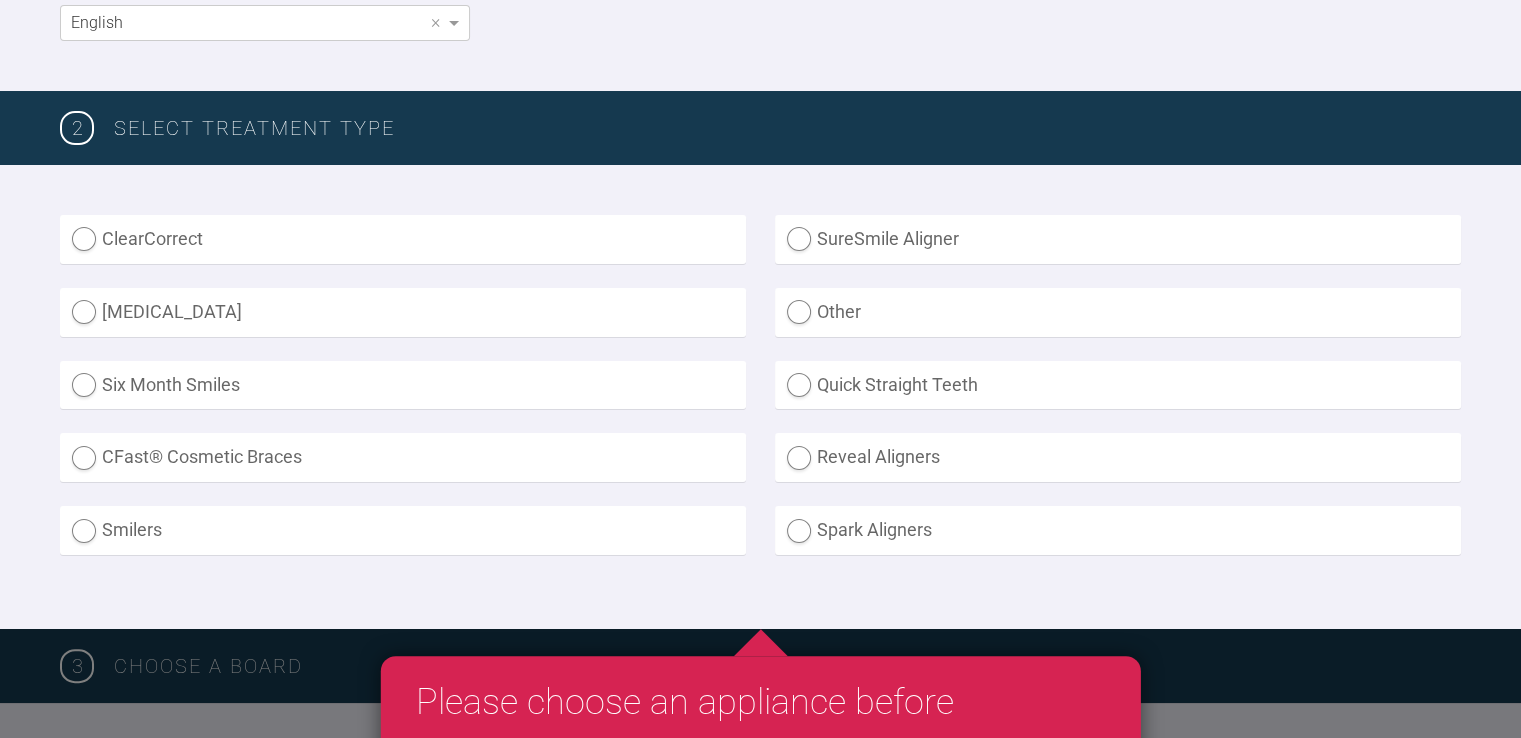 click on "SureSmile Aligner" at bounding box center (1118, 239) 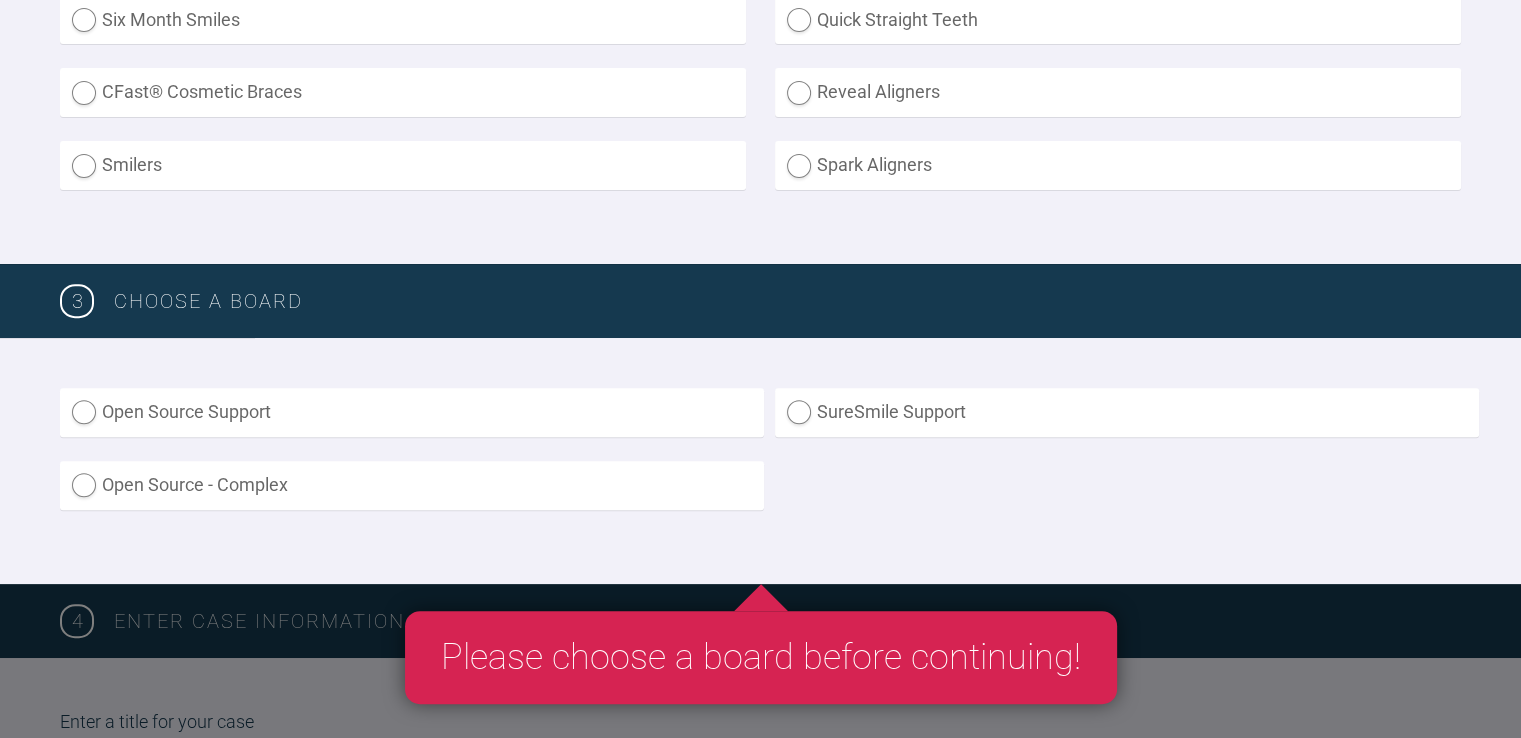 scroll, scrollTop: 804, scrollLeft: 0, axis: vertical 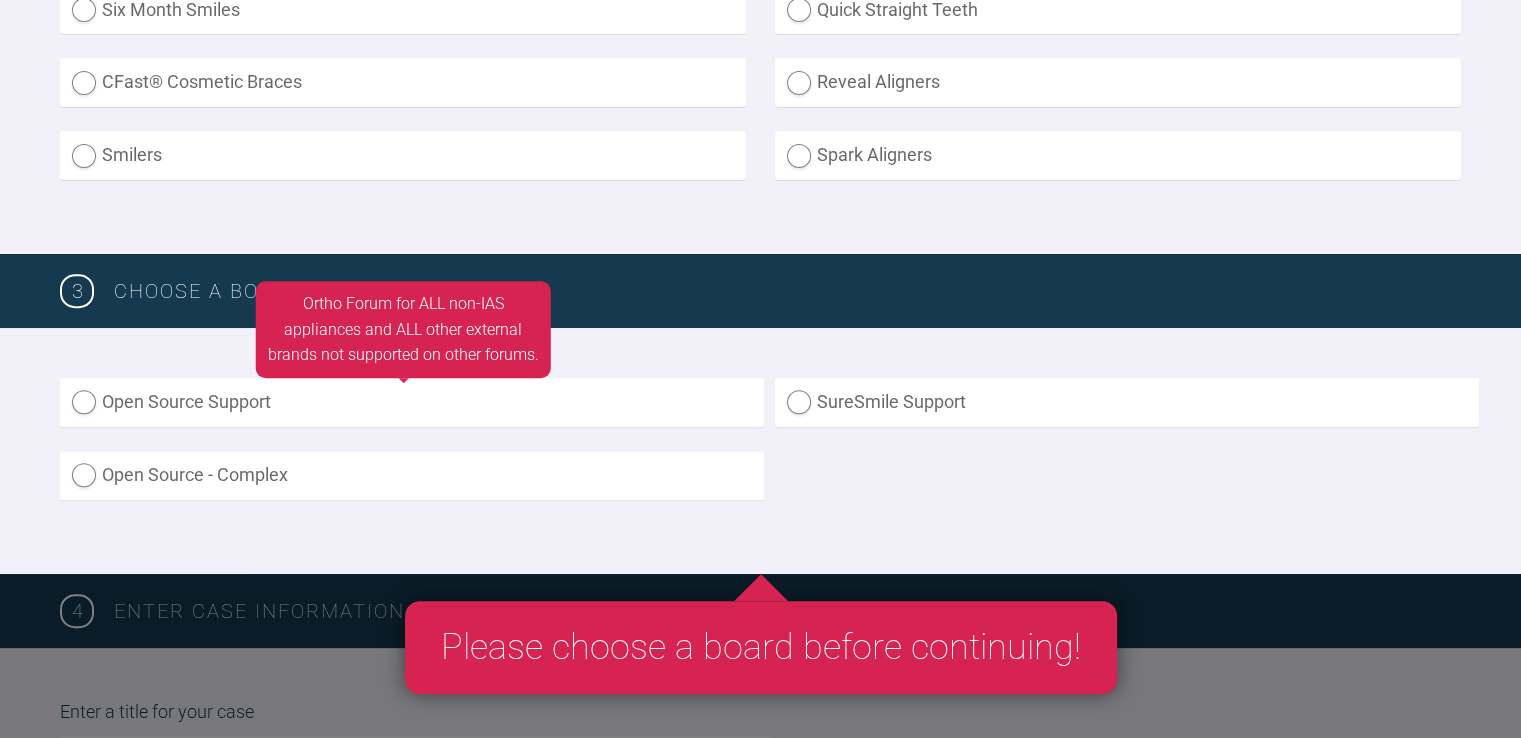 click on "Open Source Support" at bounding box center [412, 402] 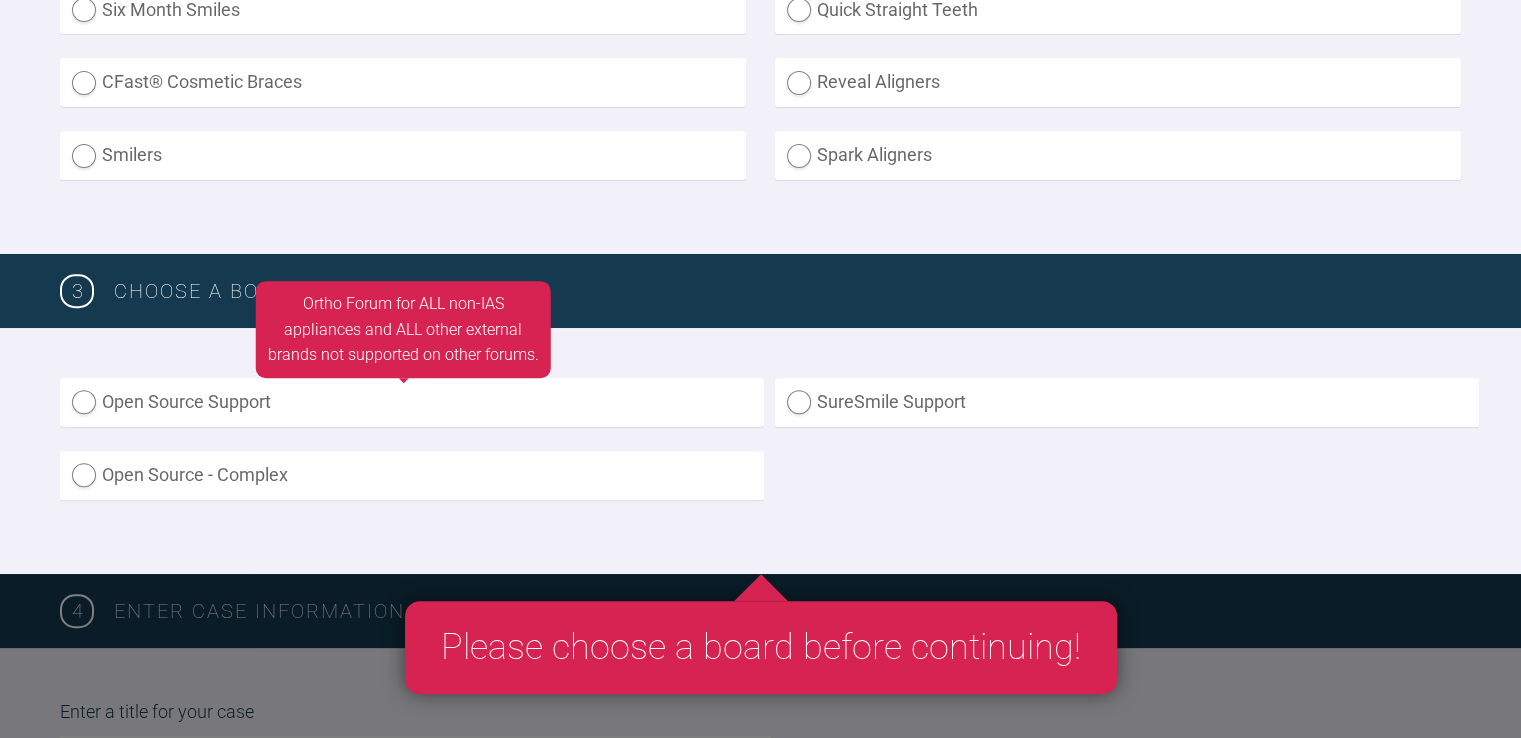 click on "Open Source Support" at bounding box center (-9591, 750) 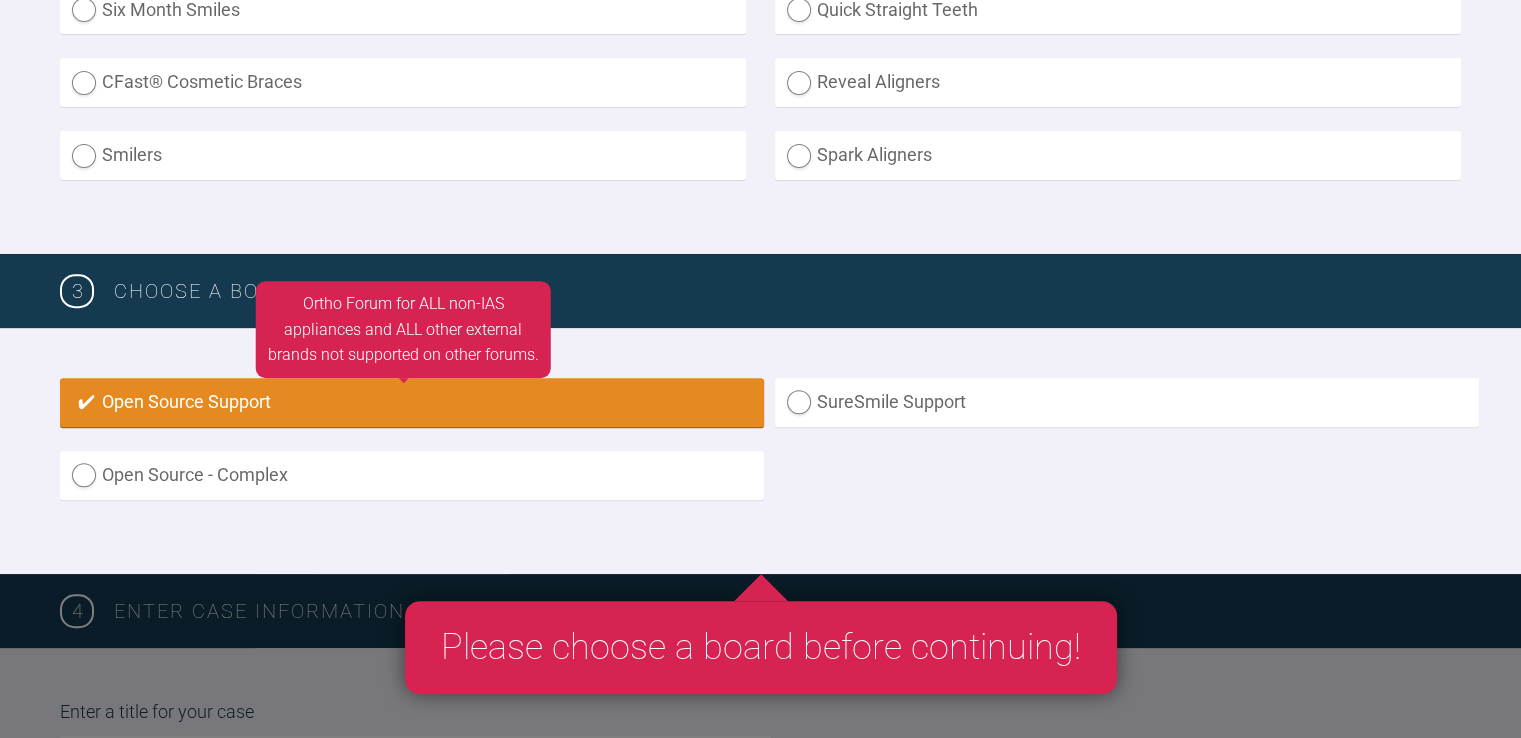 radio on "true" 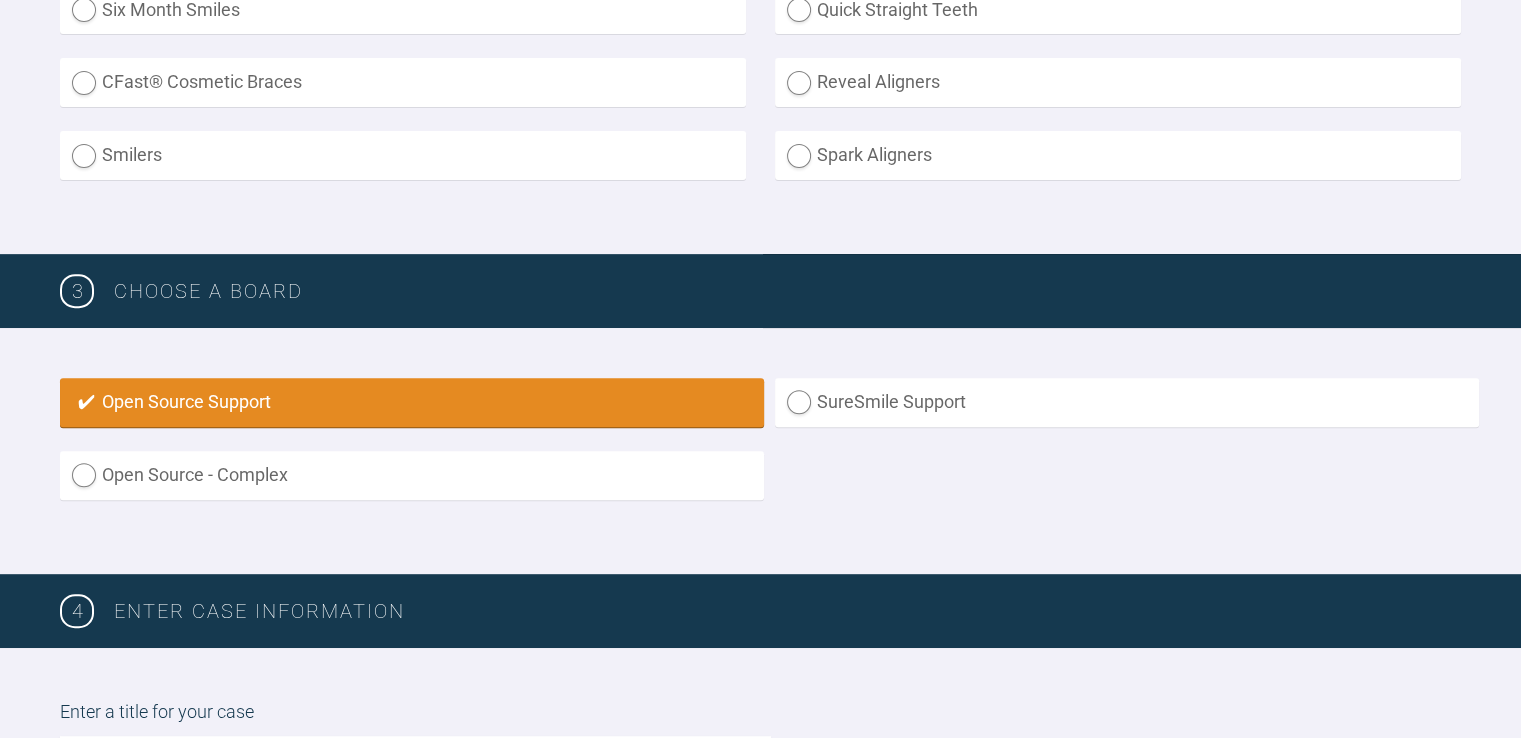 scroll, scrollTop: 1182, scrollLeft: 0, axis: vertical 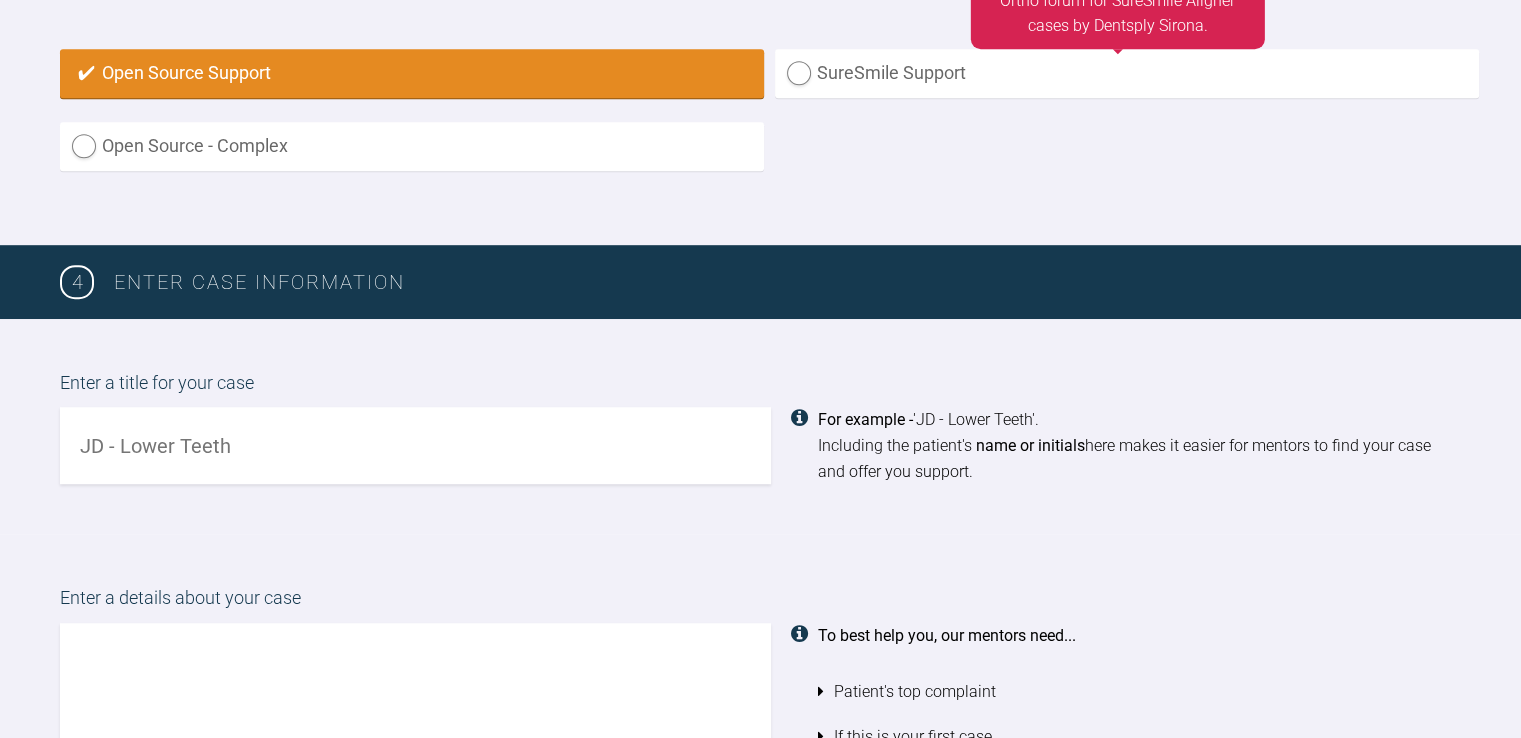 click on "SureSmile Support" at bounding box center [1127, 73] 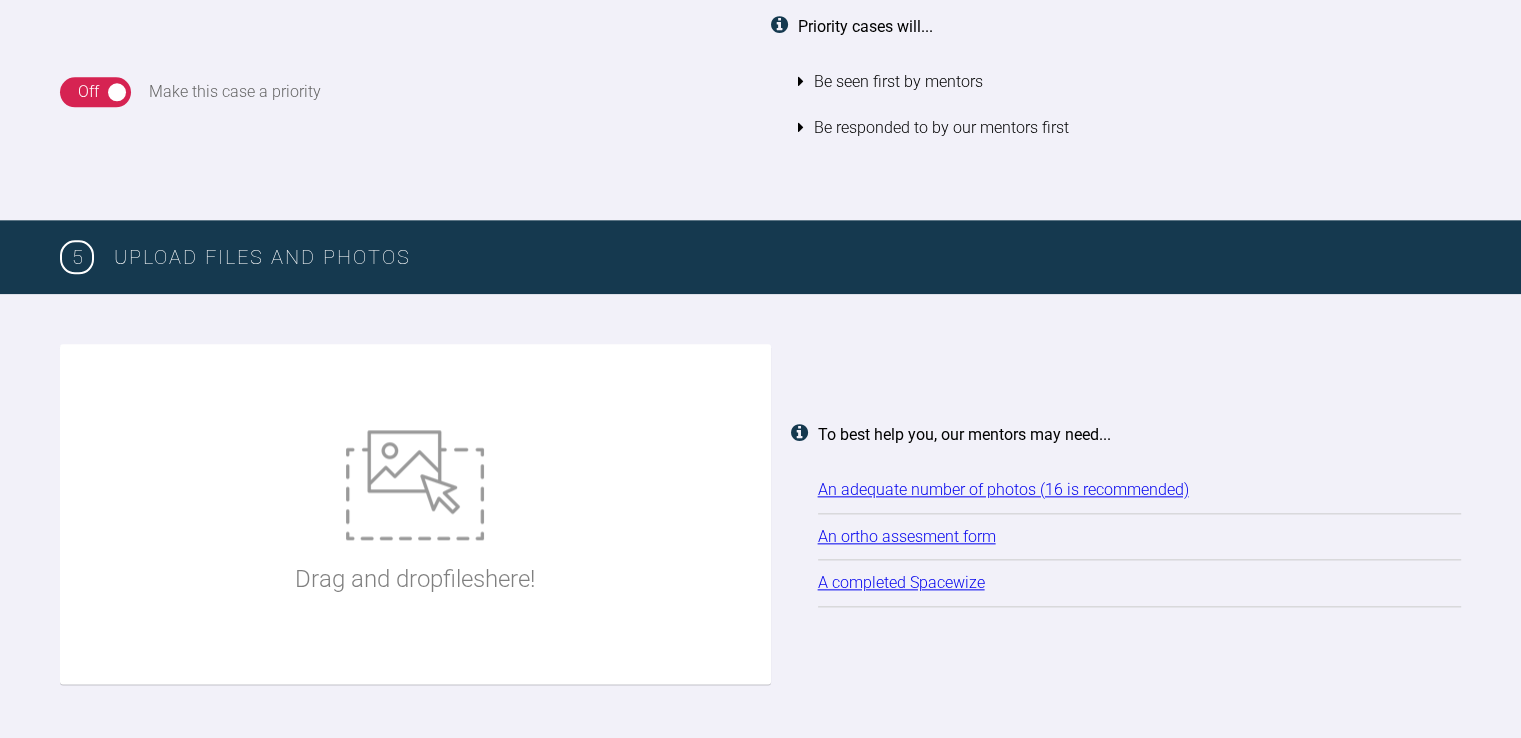 scroll, scrollTop: 2858, scrollLeft: 0, axis: vertical 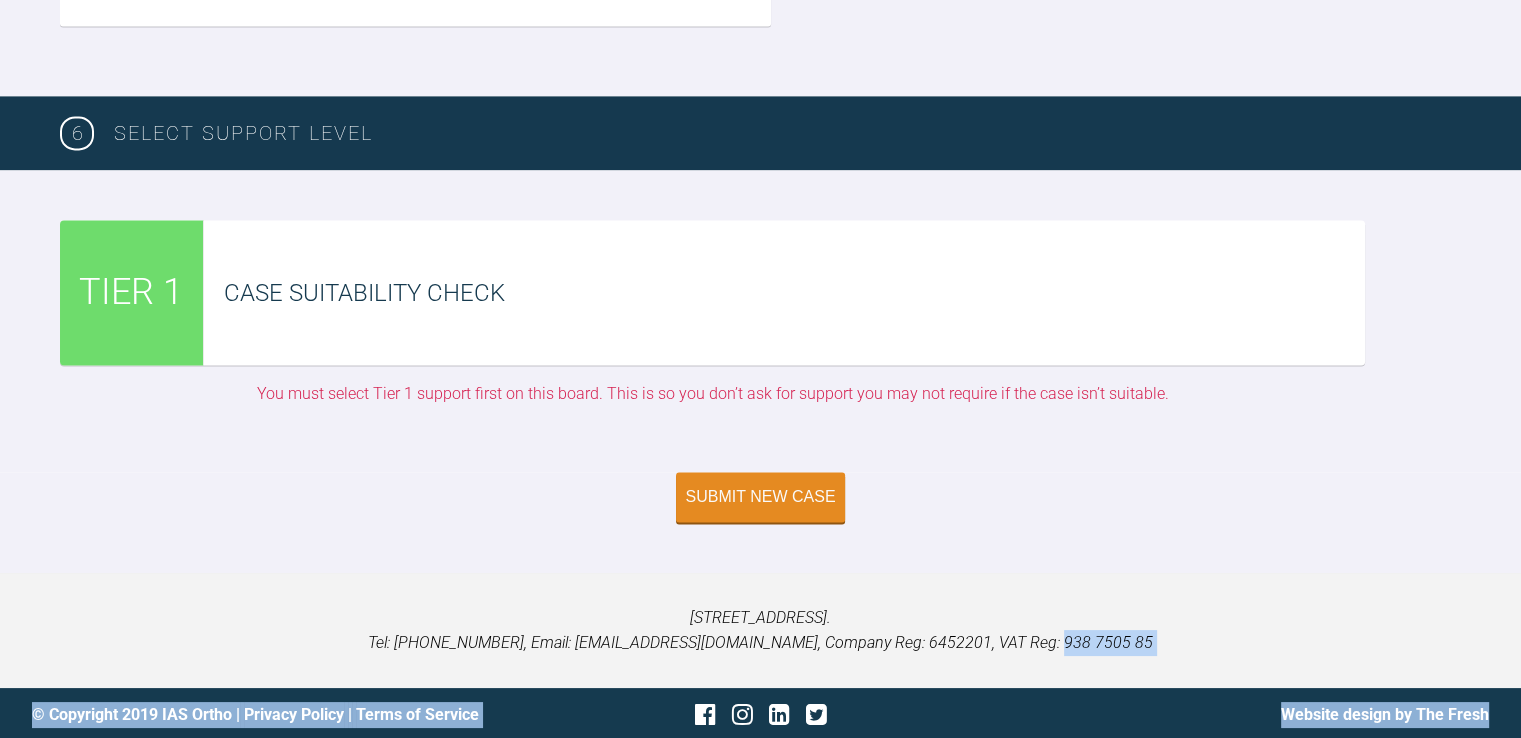 drag, startPoint x: 1516, startPoint y: 693, endPoint x: 1530, endPoint y: 655, distance: 40.496914 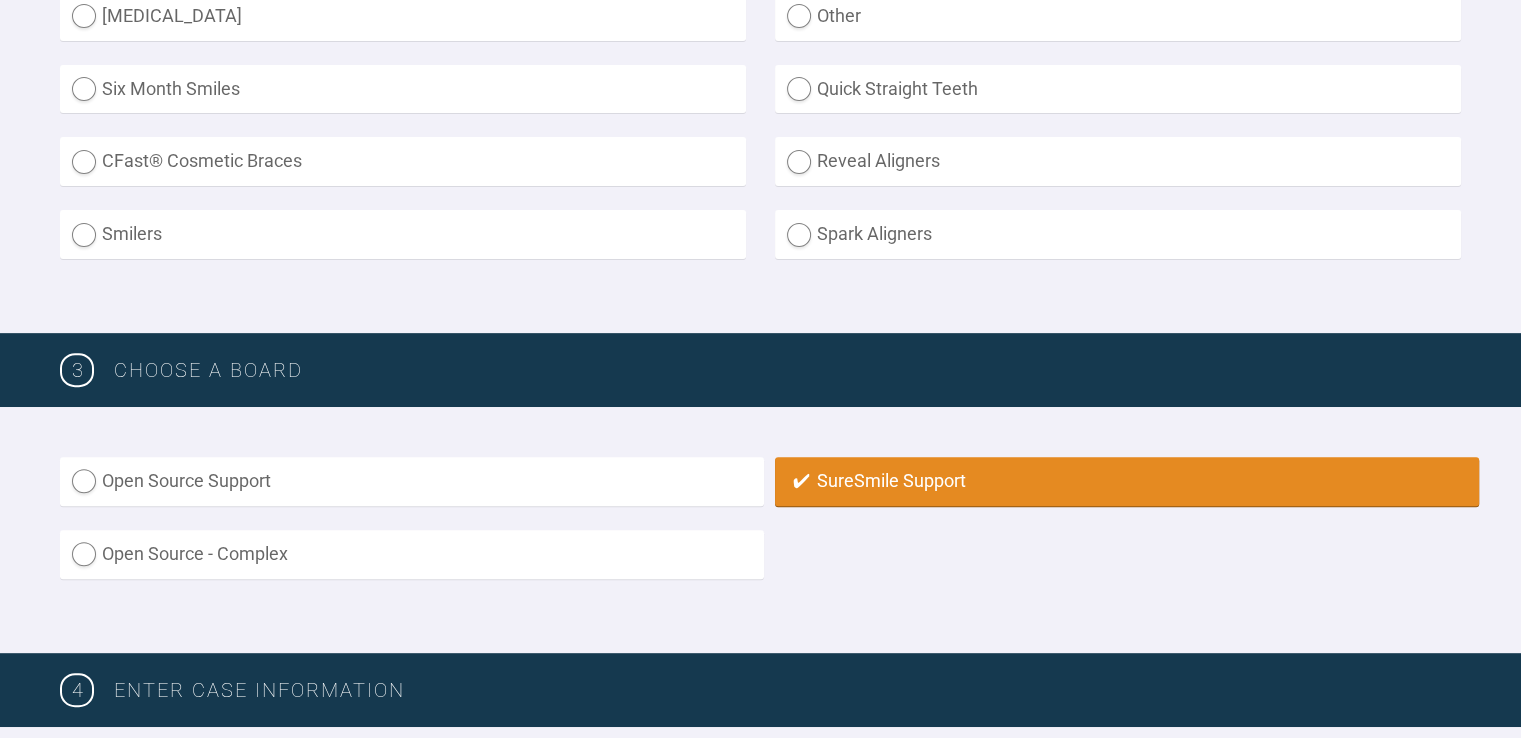 scroll, scrollTop: 738, scrollLeft: 0, axis: vertical 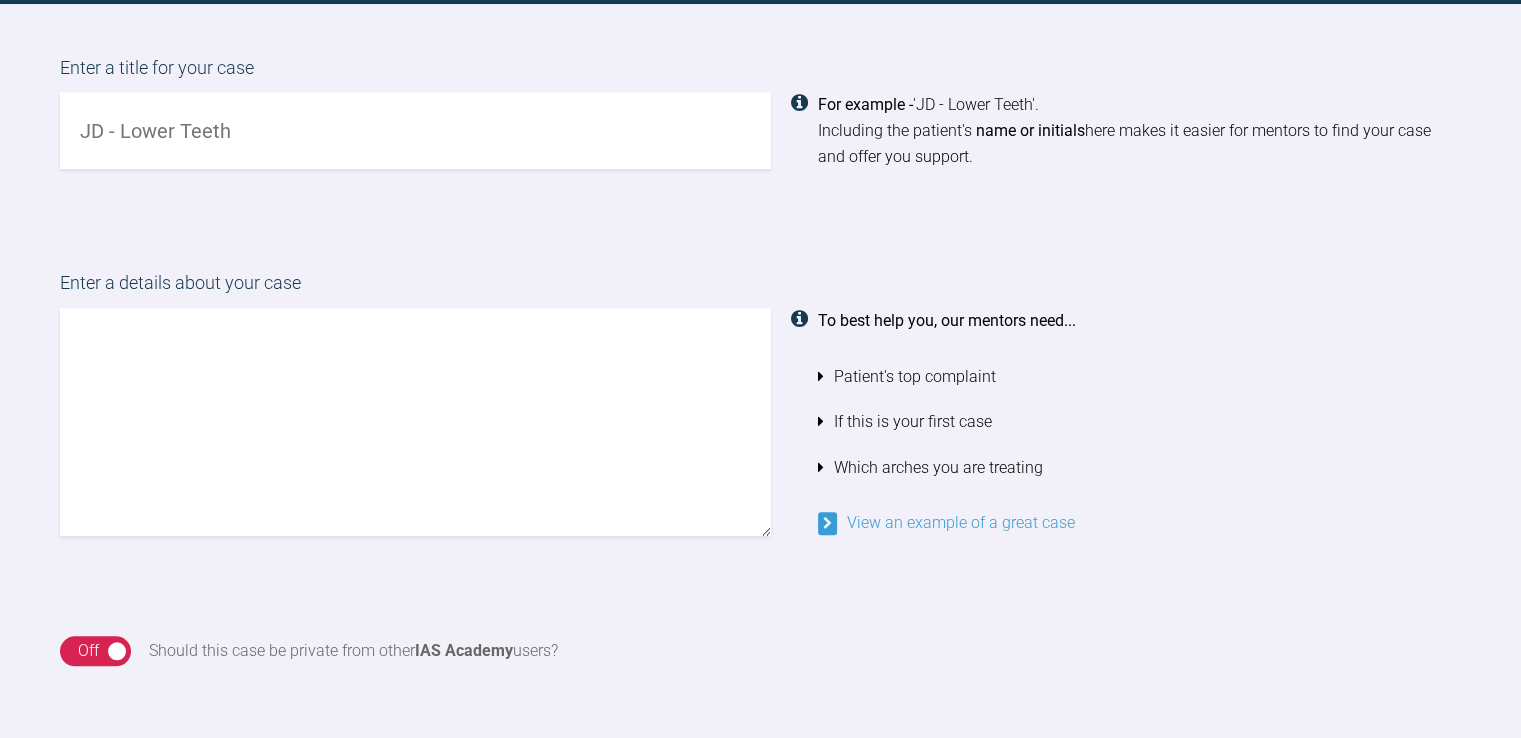 drag, startPoint x: 272, startPoint y: 138, endPoint x: 42, endPoint y: 125, distance: 230.3671 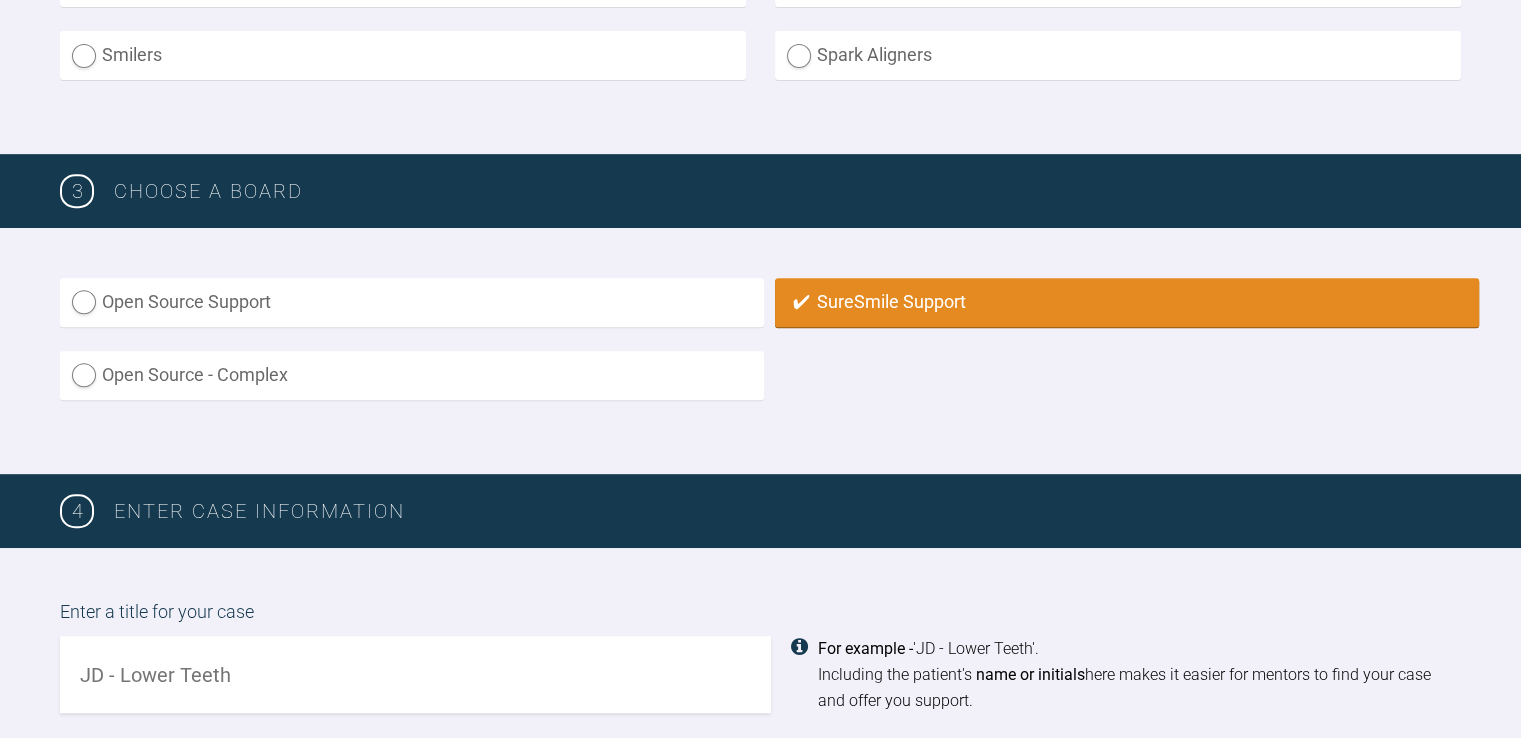 scroll, scrollTop: 900, scrollLeft: 0, axis: vertical 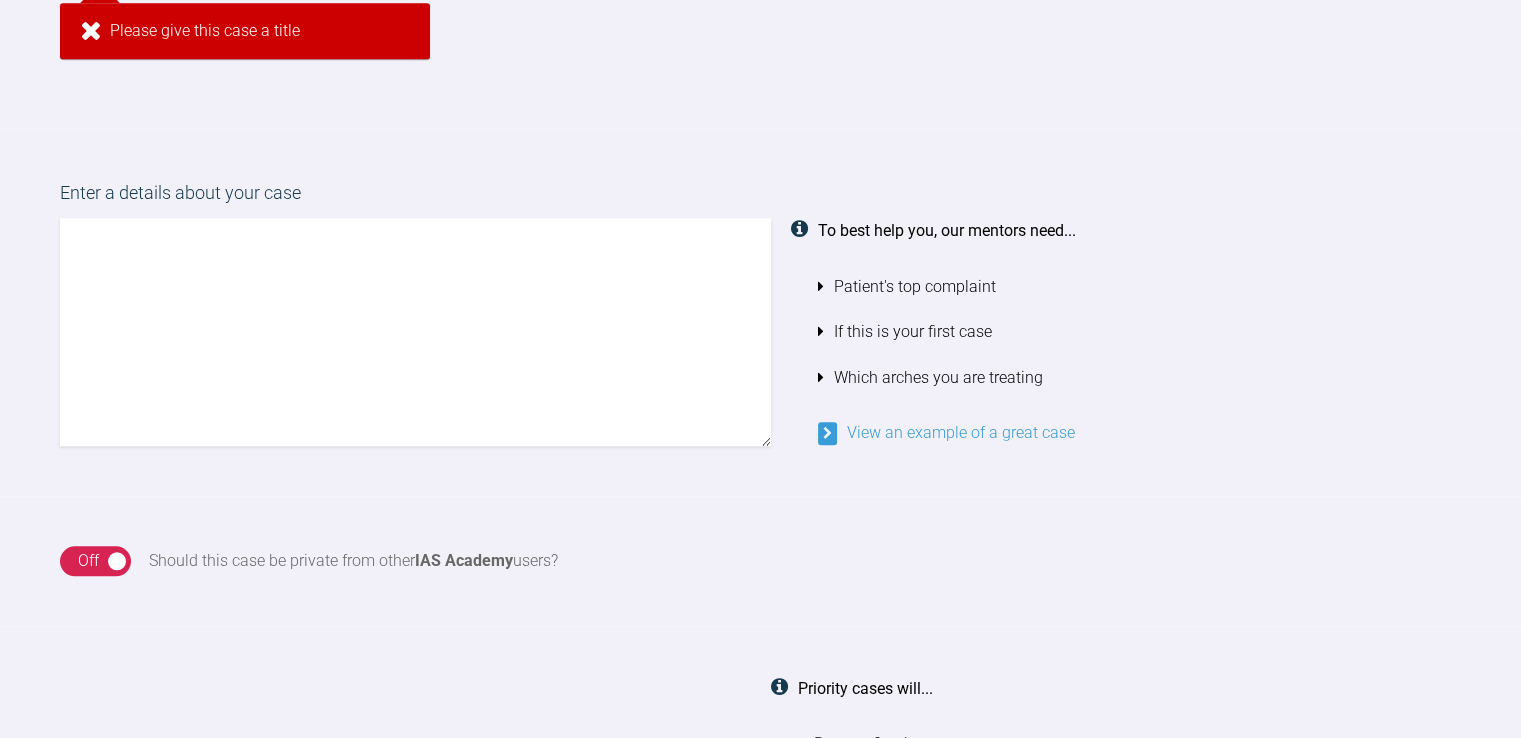 click on "View an example of a great case" at bounding box center (946, 432) 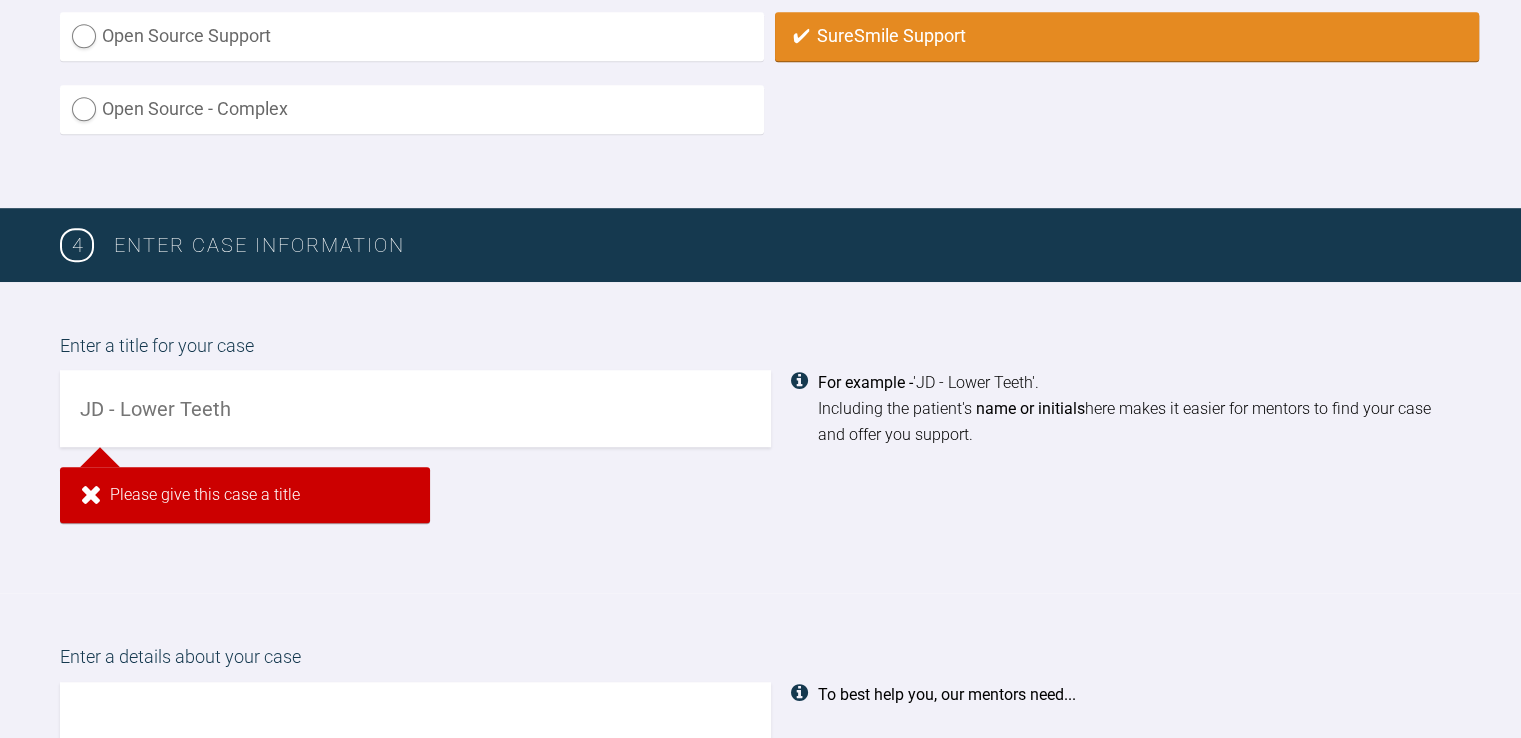 scroll, scrollTop: 1166, scrollLeft: 0, axis: vertical 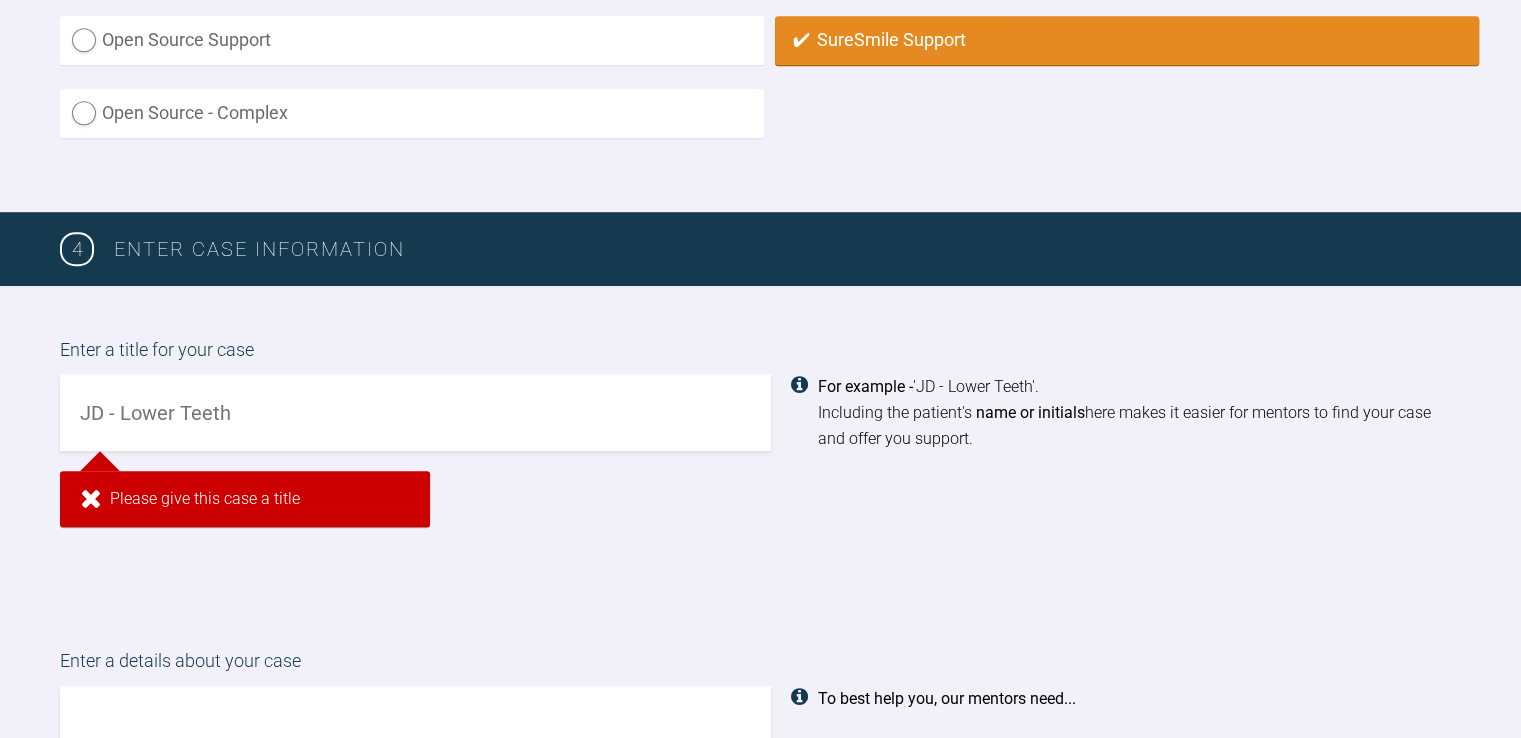click at bounding box center [415, 412] 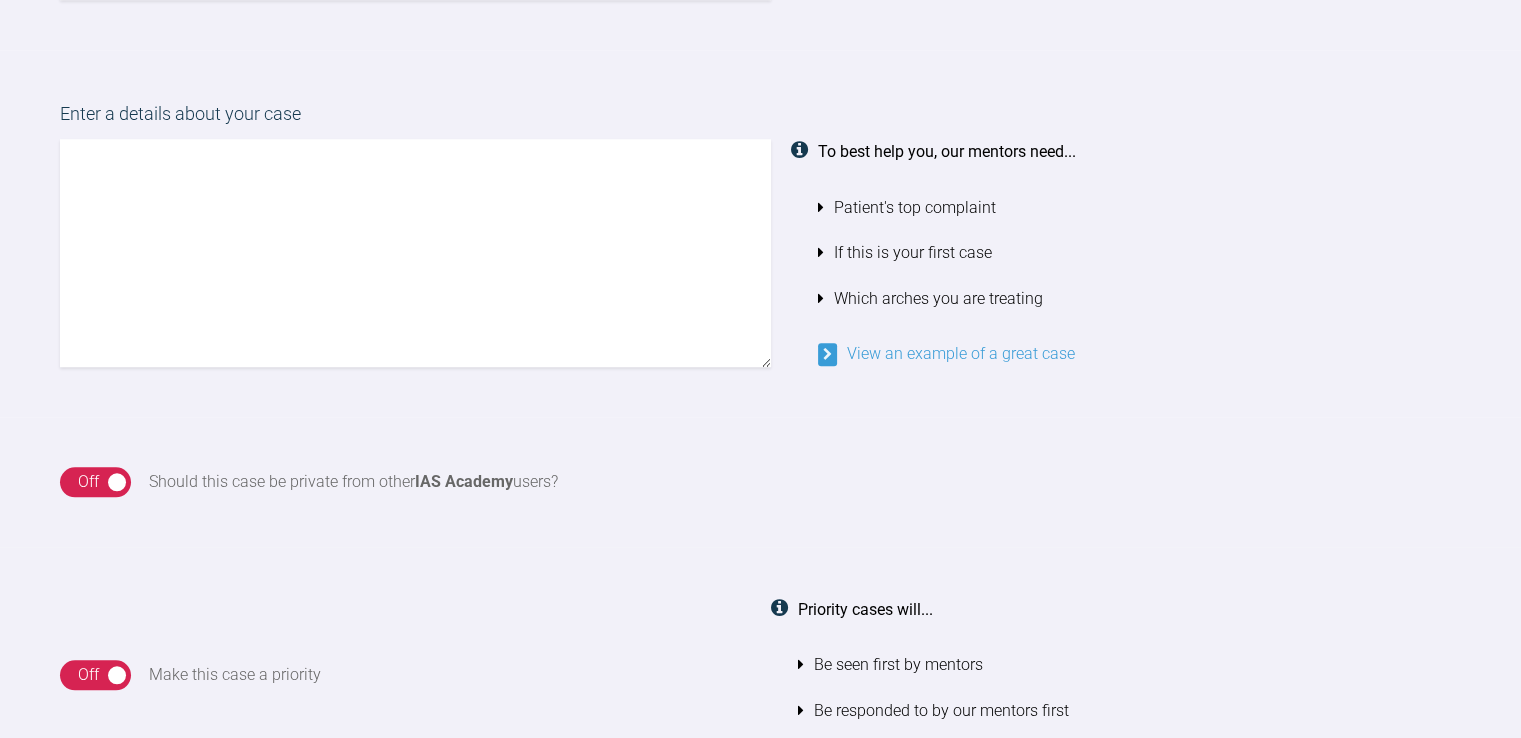 scroll, scrollTop: 1634, scrollLeft: 0, axis: vertical 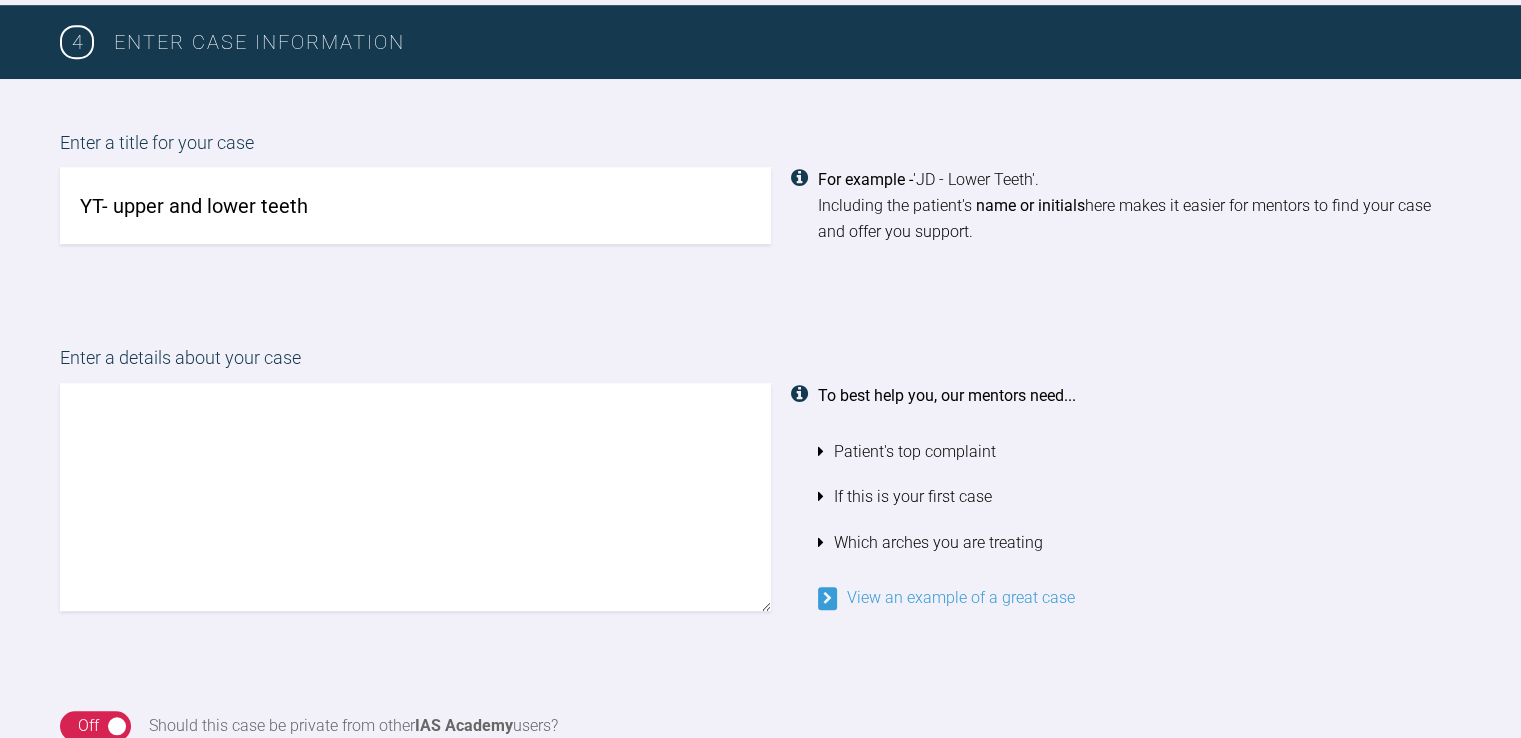 type on "YT- upper and lower teeth" 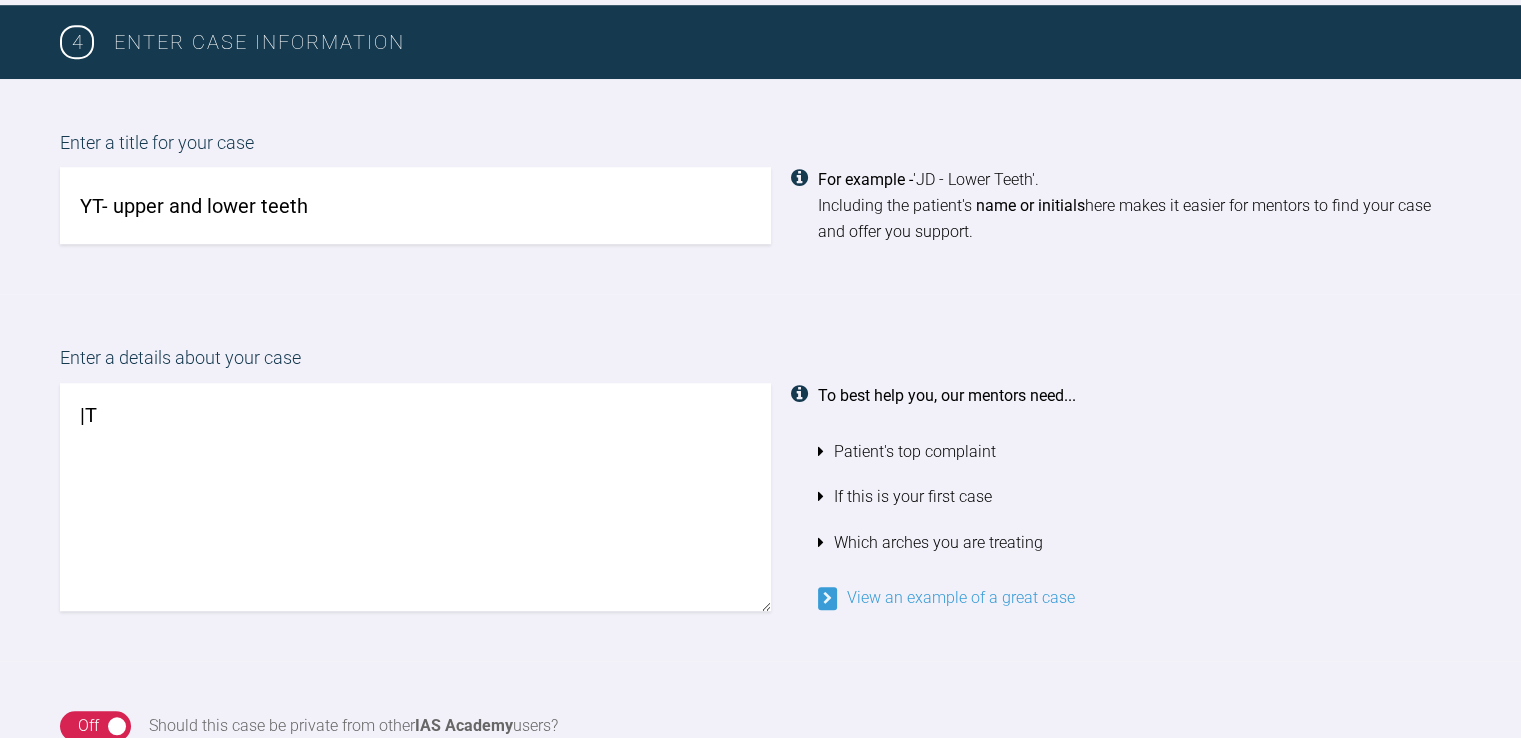 type on "|" 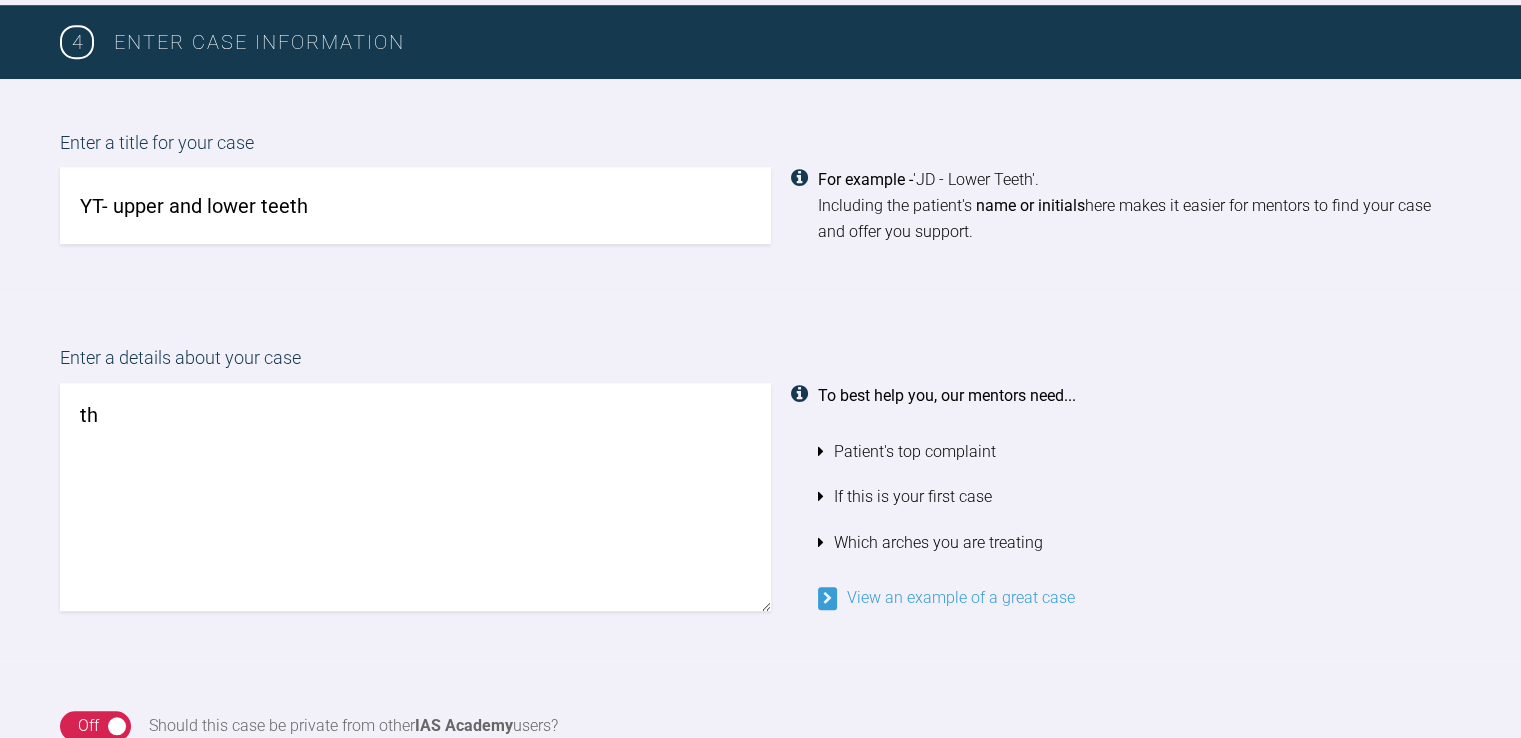type on "t" 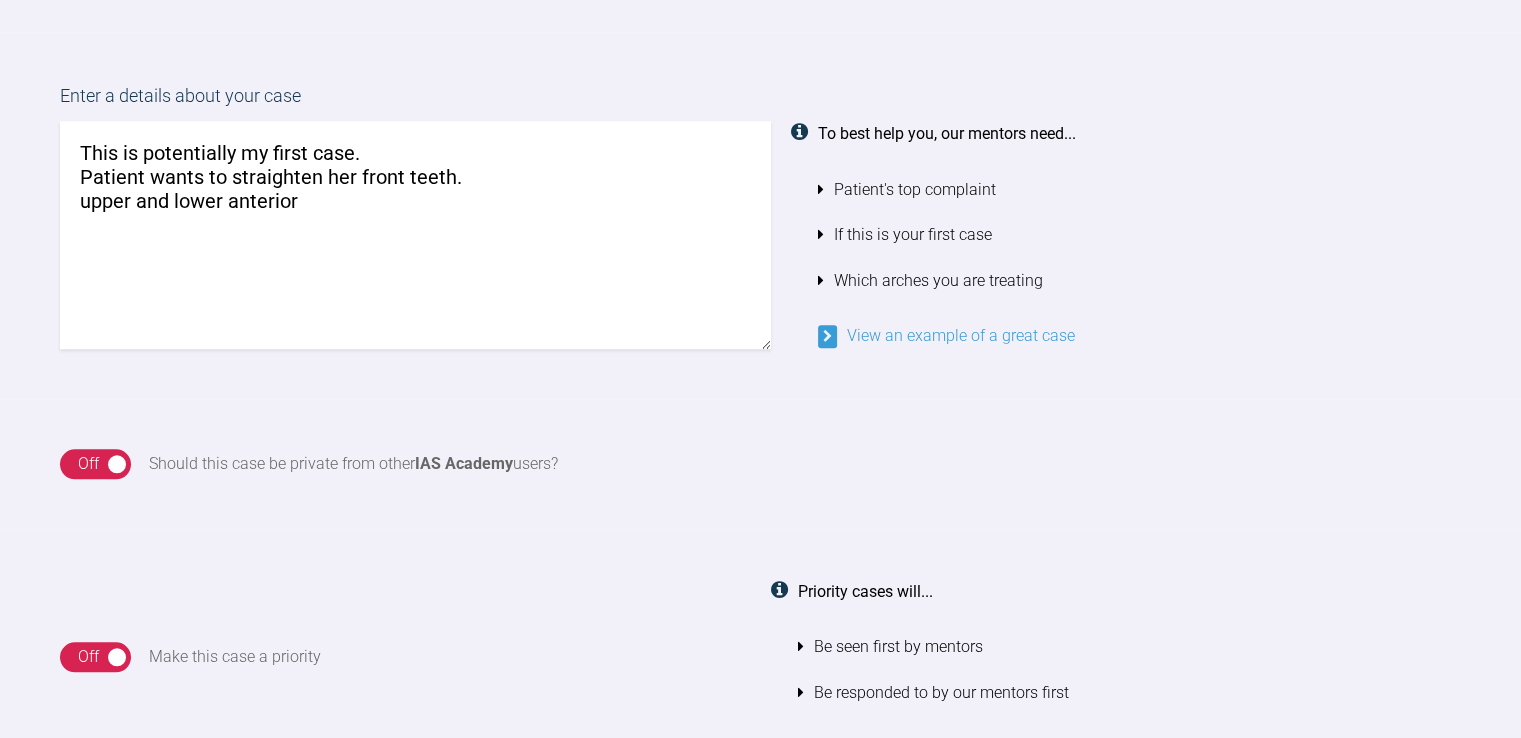 scroll, scrollTop: 1787, scrollLeft: 0, axis: vertical 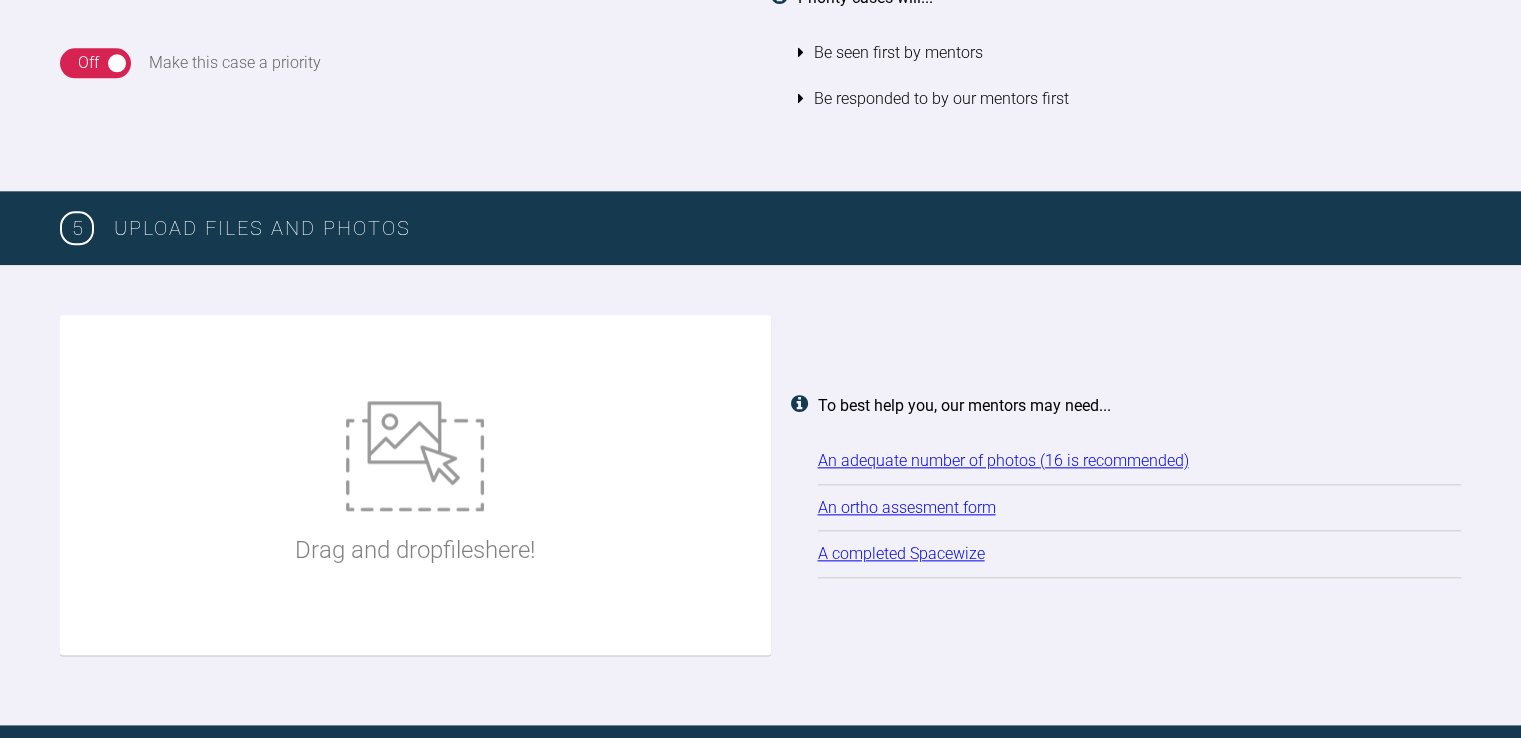 type on "This is potentially my first case.
Patient wants to straighten her front teeth.
upper and lower anterior" 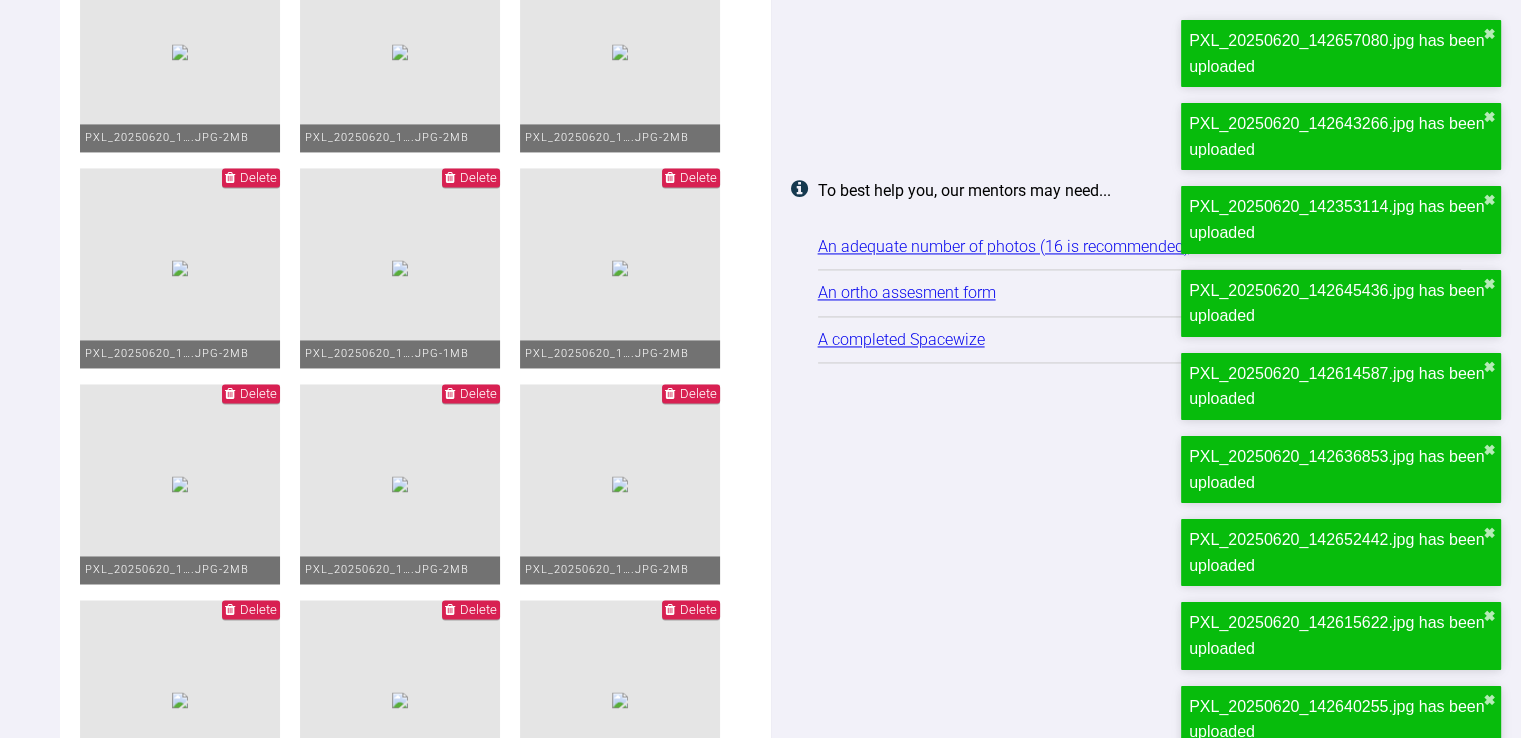 scroll, scrollTop: 3061, scrollLeft: 0, axis: vertical 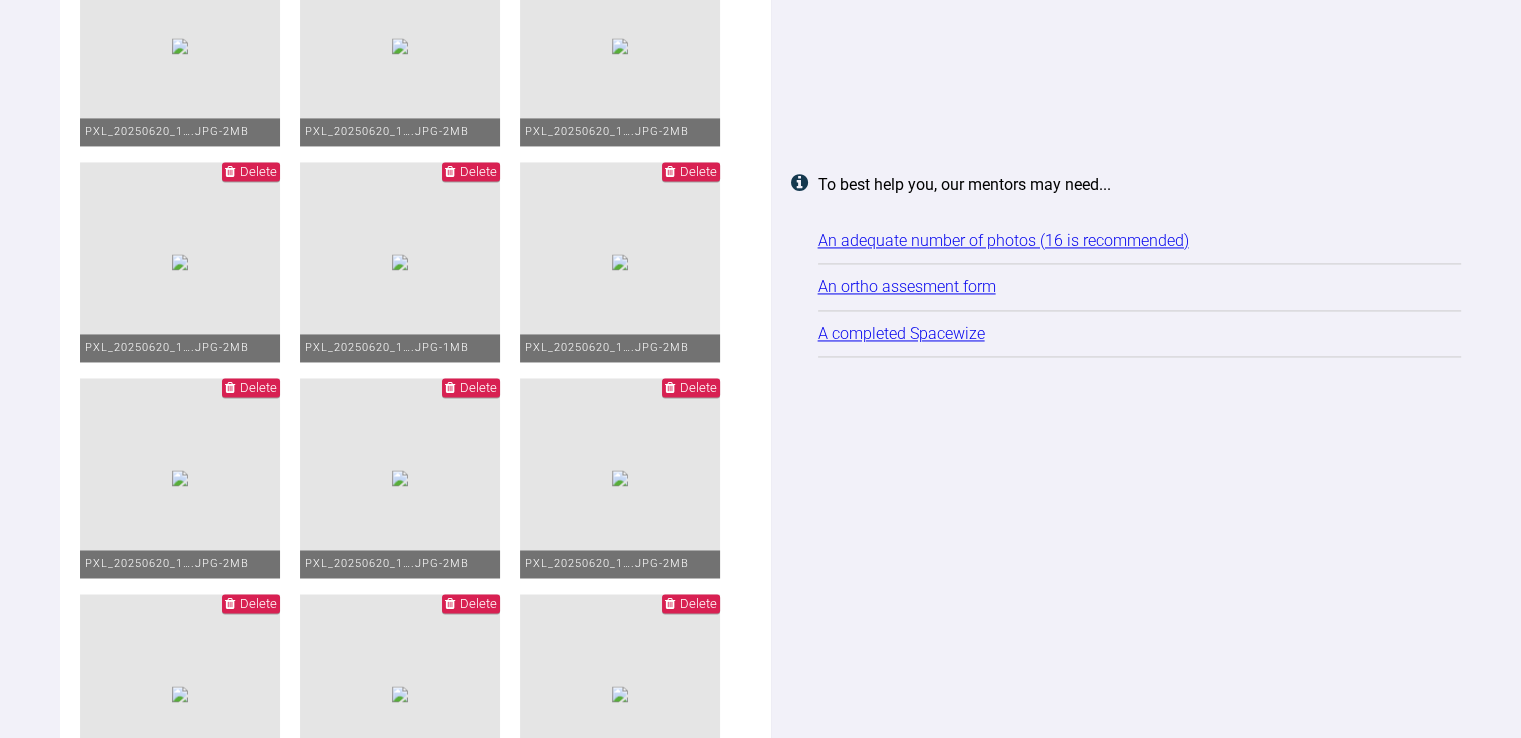 click on "An ortho assesment form" at bounding box center (907, 286) 